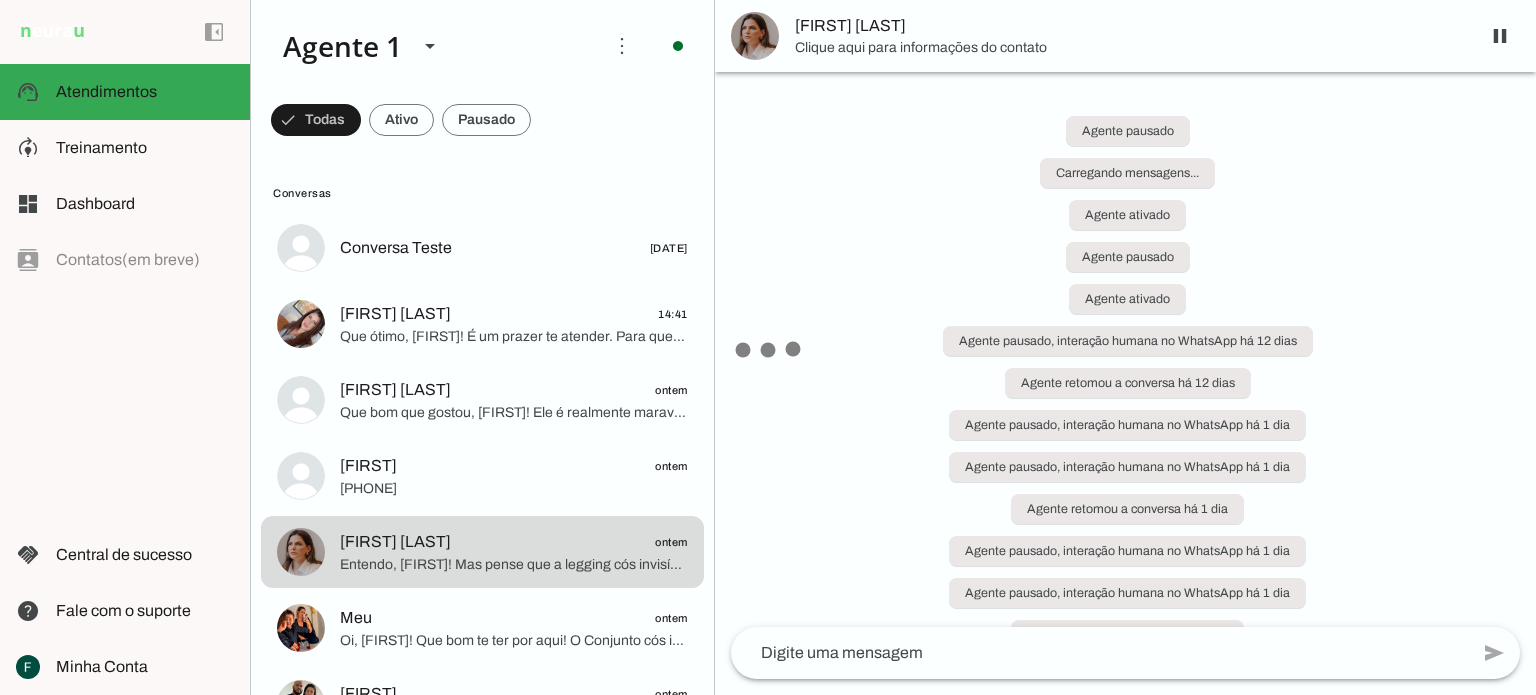 scroll, scrollTop: 0, scrollLeft: 0, axis: both 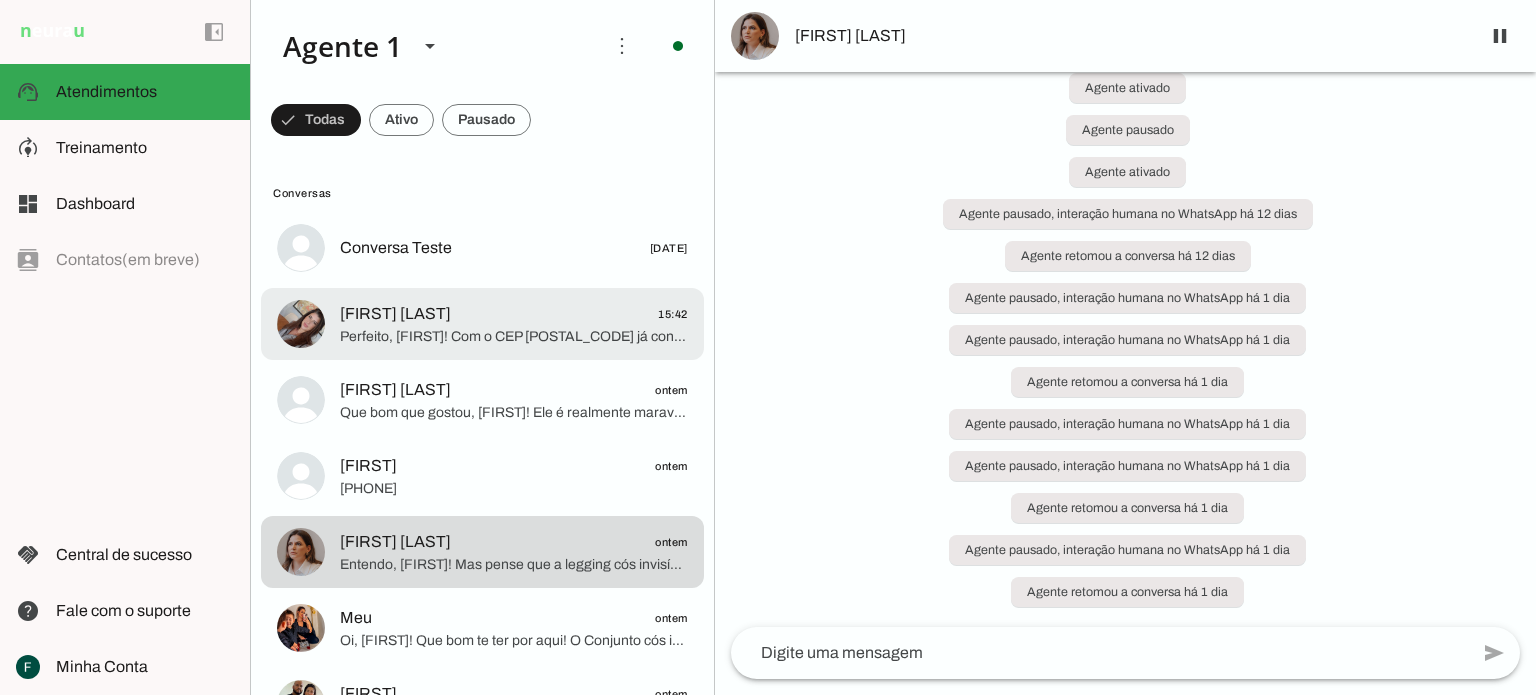 click on "Perfeito, [FIRST]! Com o CEP 13345020 já consigo verificar as opções de envio para você.
Agora me conta, qual a finalidade do uso dessa peça para você? É para treino, para o dia a dia ou para montar um look despojado que una conforto e estilo?" 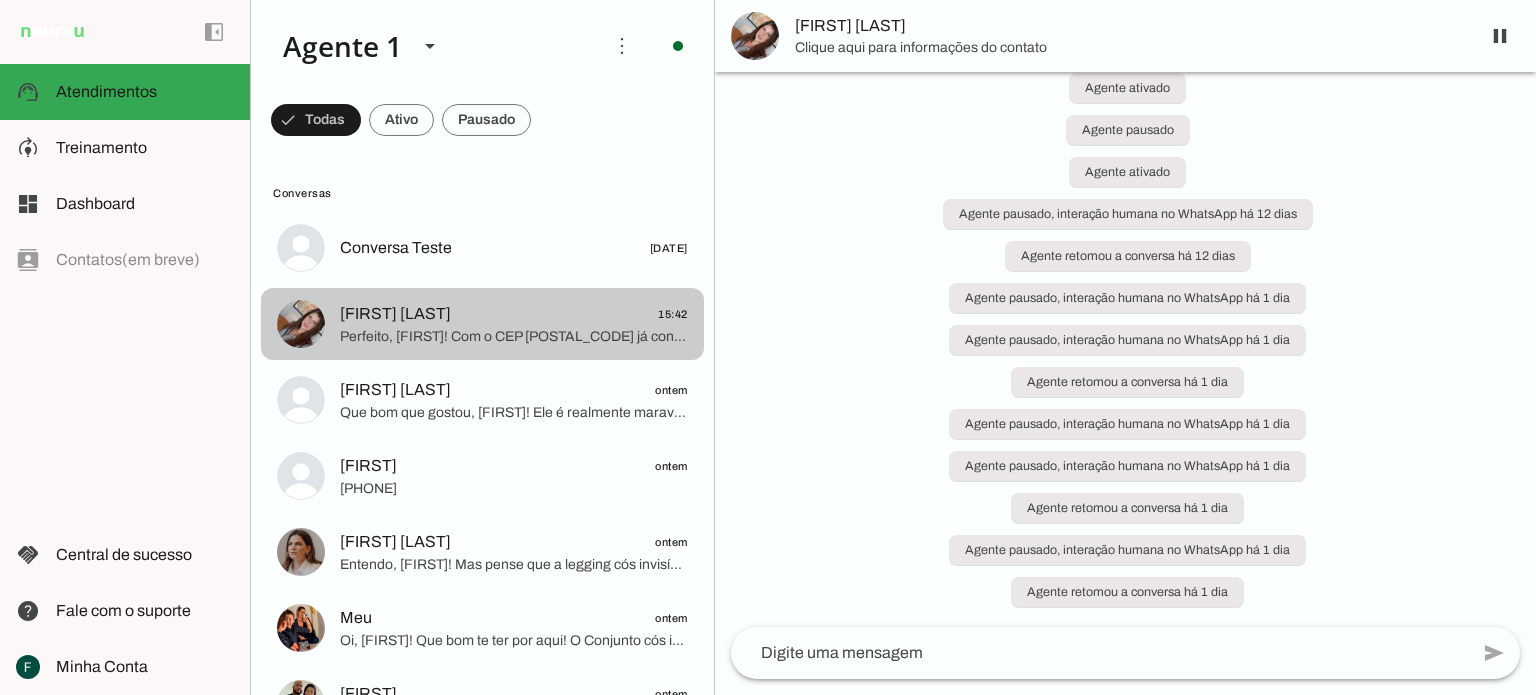 scroll, scrollTop: 127, scrollLeft: 0, axis: vertical 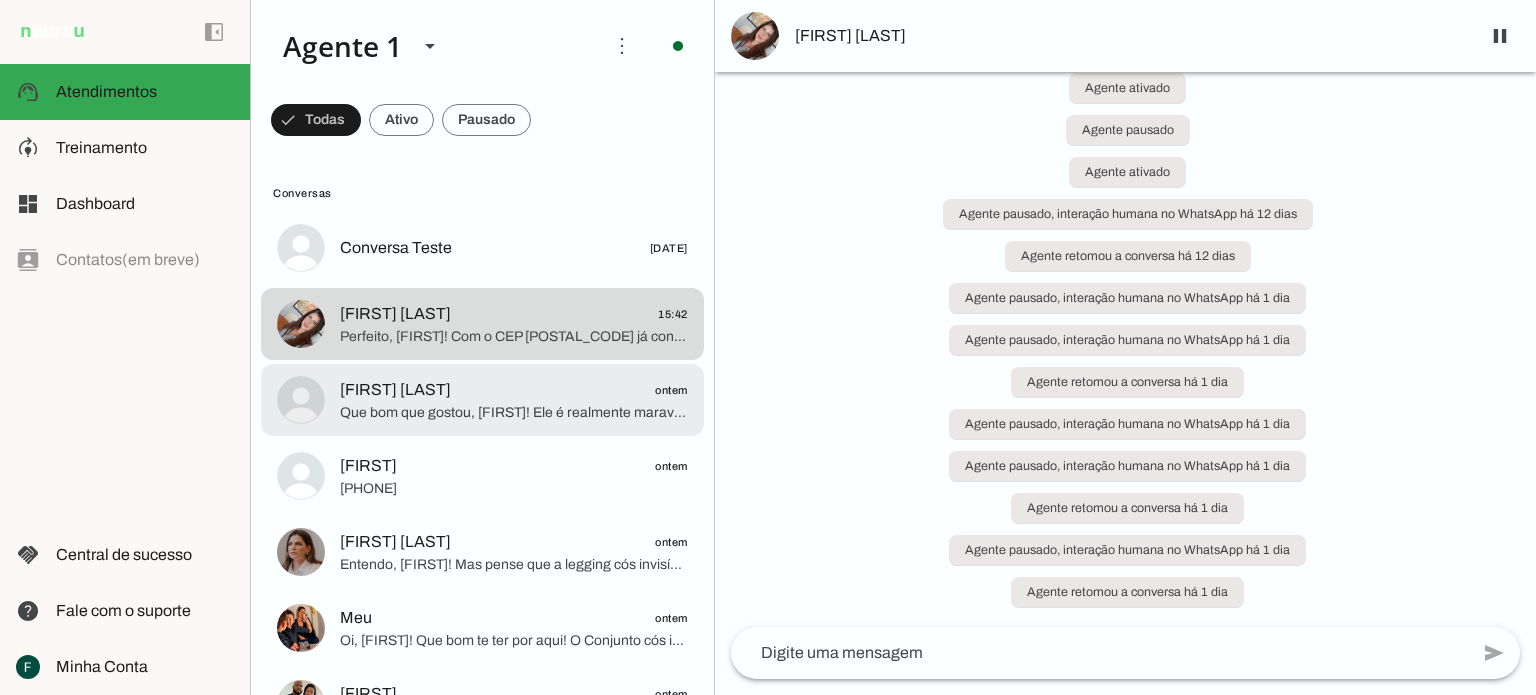 click on "Fabiane Borges
ontem
Que bom que gostou, Fabi! Ele é realmente maravilhoso e super versátil. Para eu te ajudar a ver as opções de entrega, qual o seu CEP?" at bounding box center [482, 248] 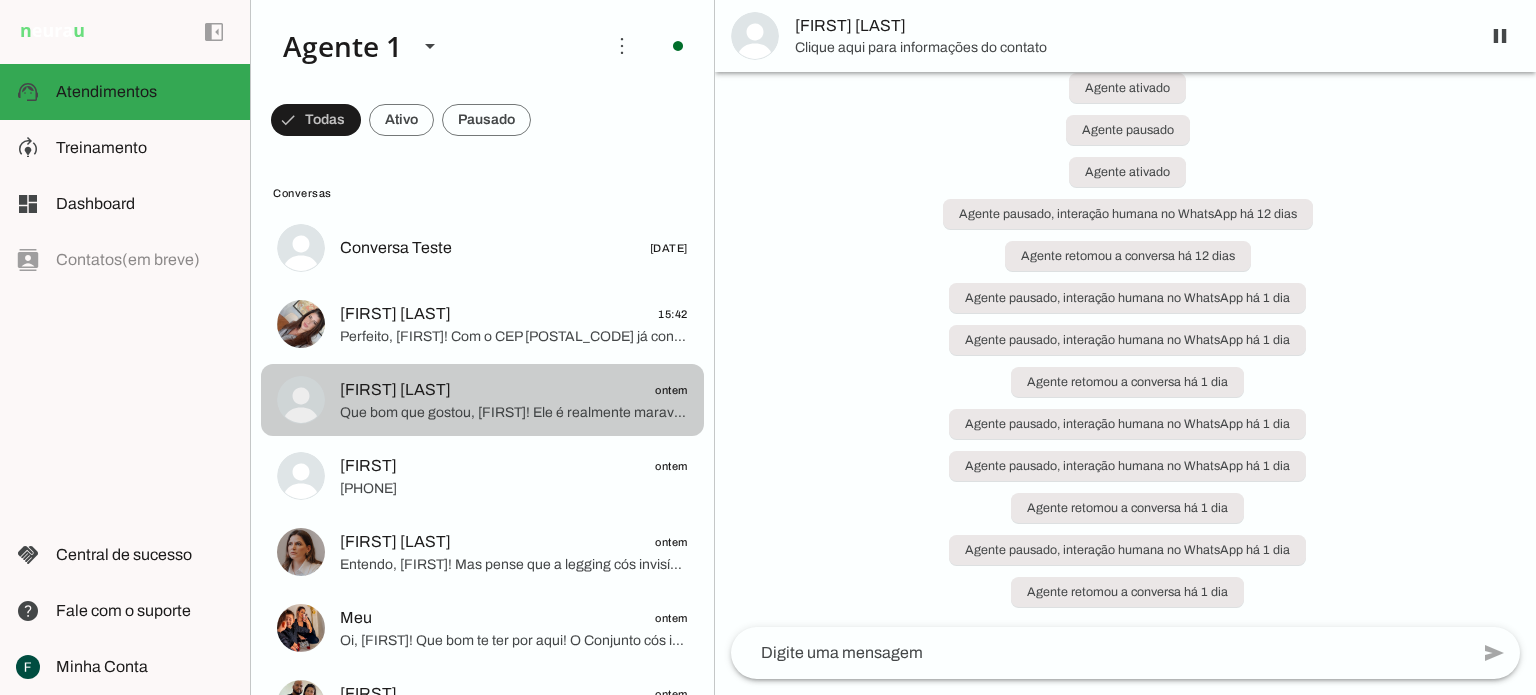 scroll, scrollTop: 127, scrollLeft: 0, axis: vertical 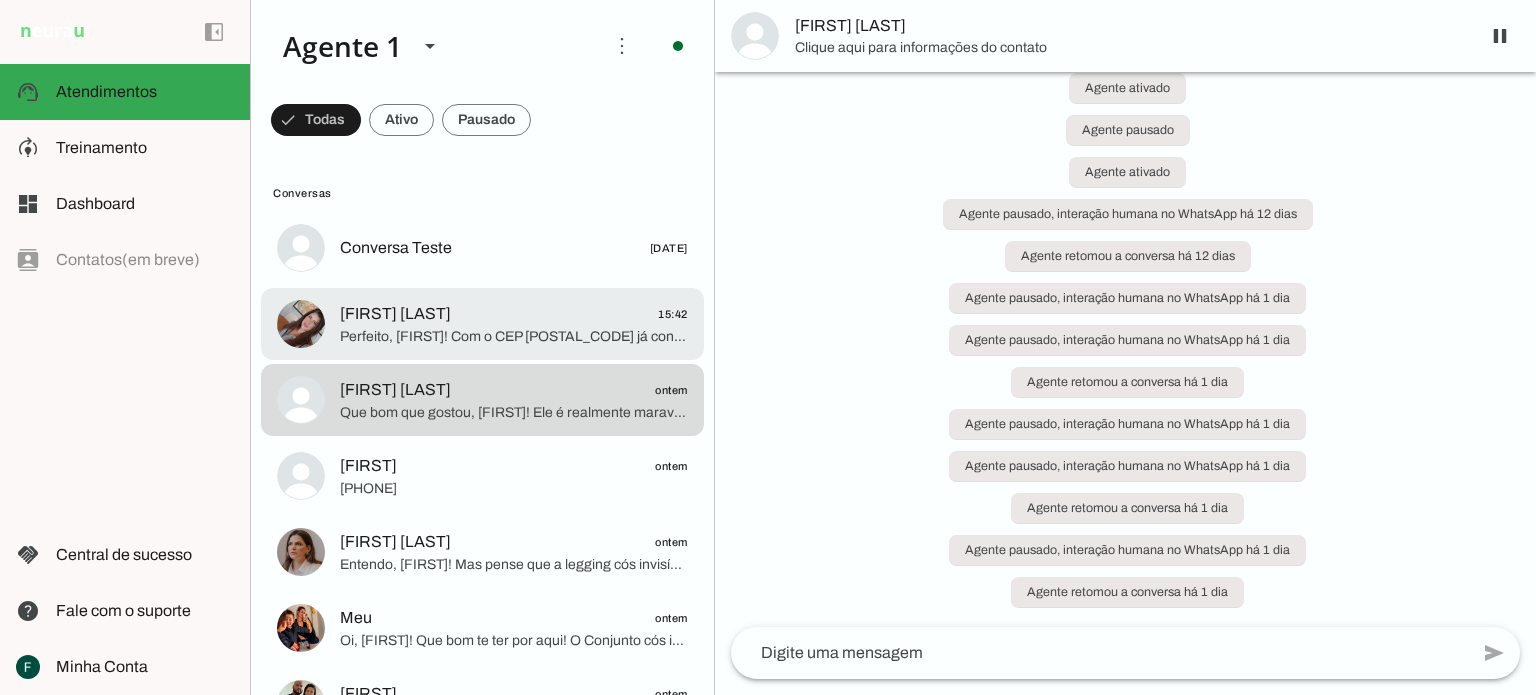click on "[FIRST] [LAST]" 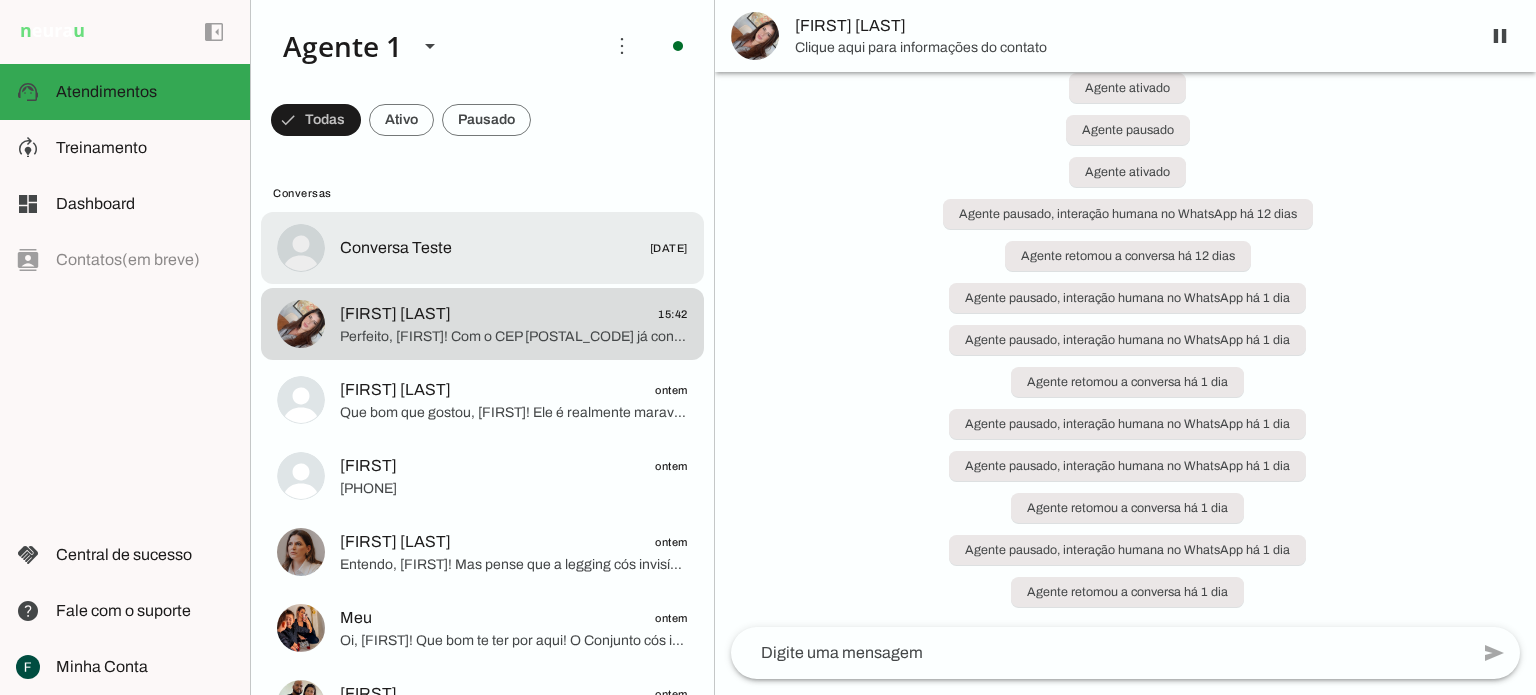 click on "Conversa Teste" 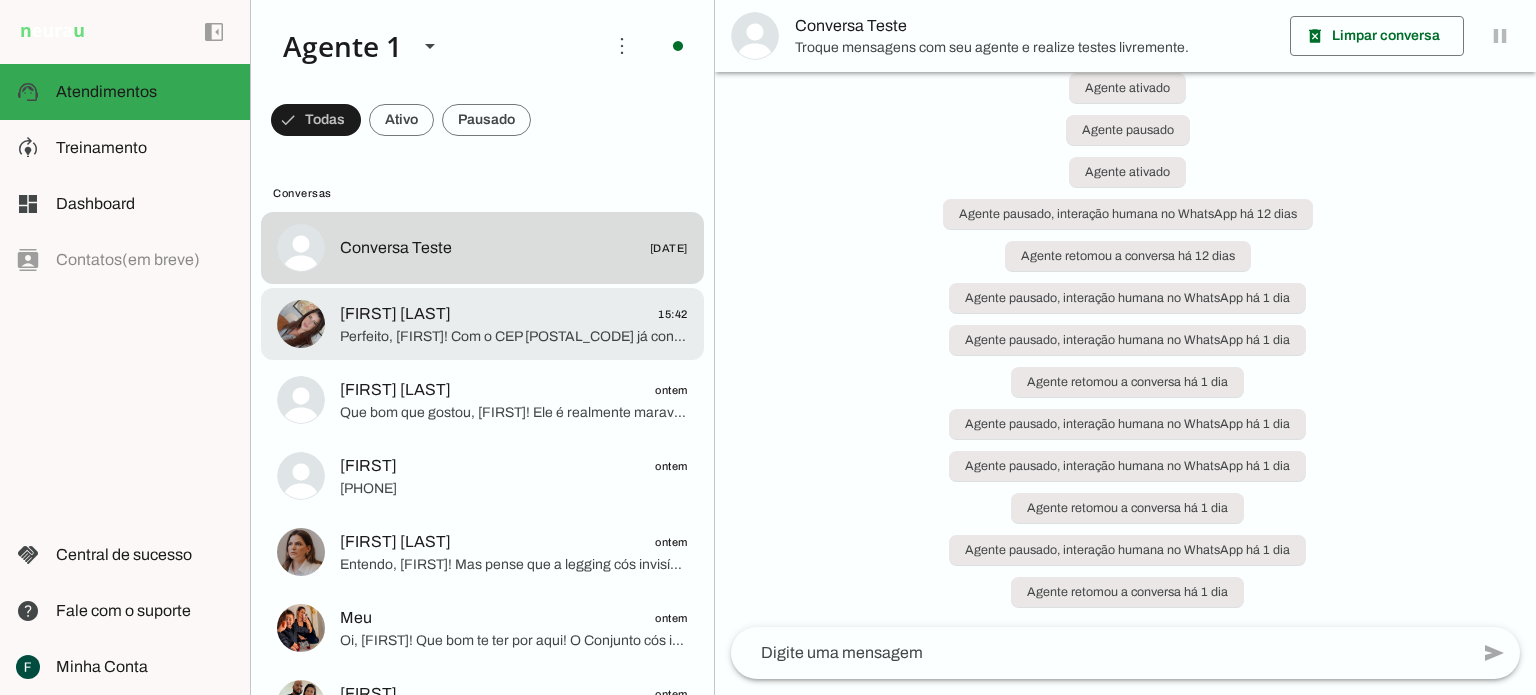 click on "[FIRST] [LAST]" 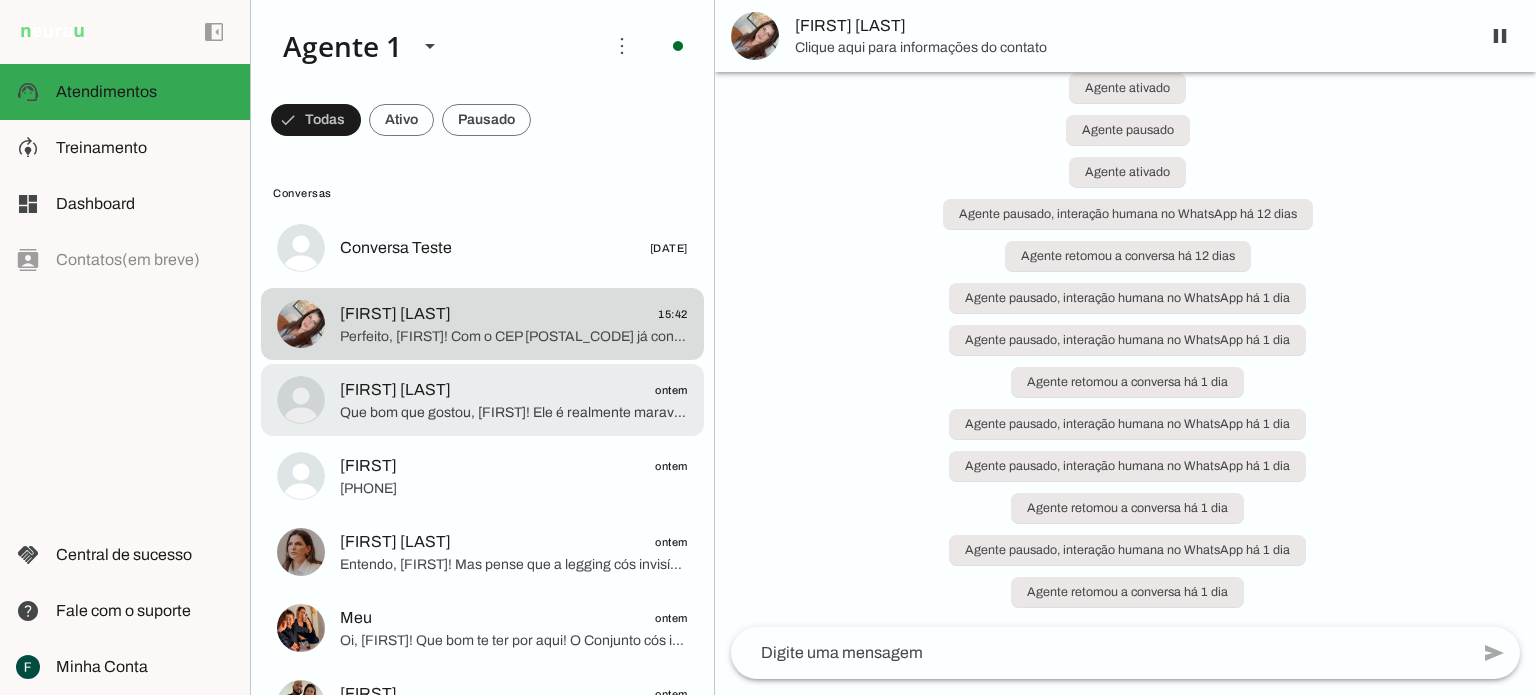 click on "[FIRST] [LAST]" 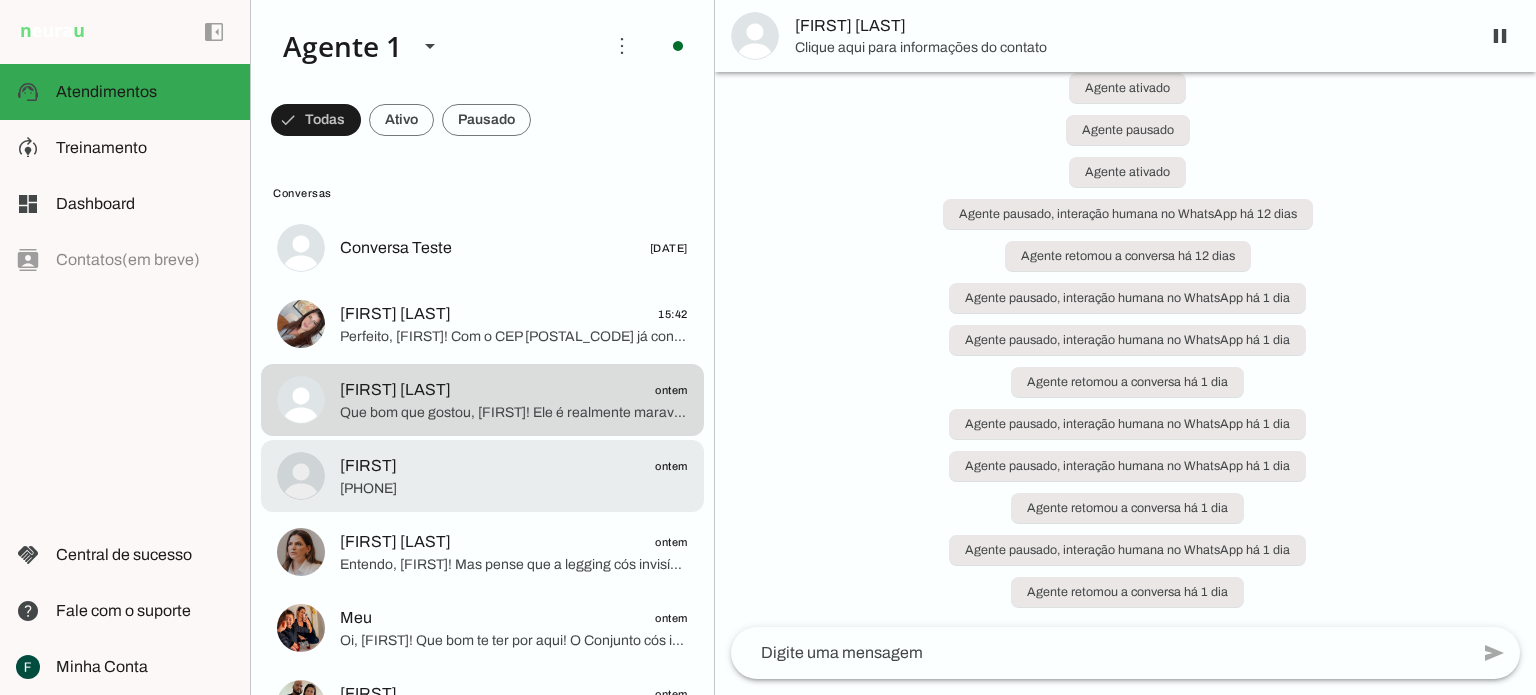 click on "+55 3186337749" 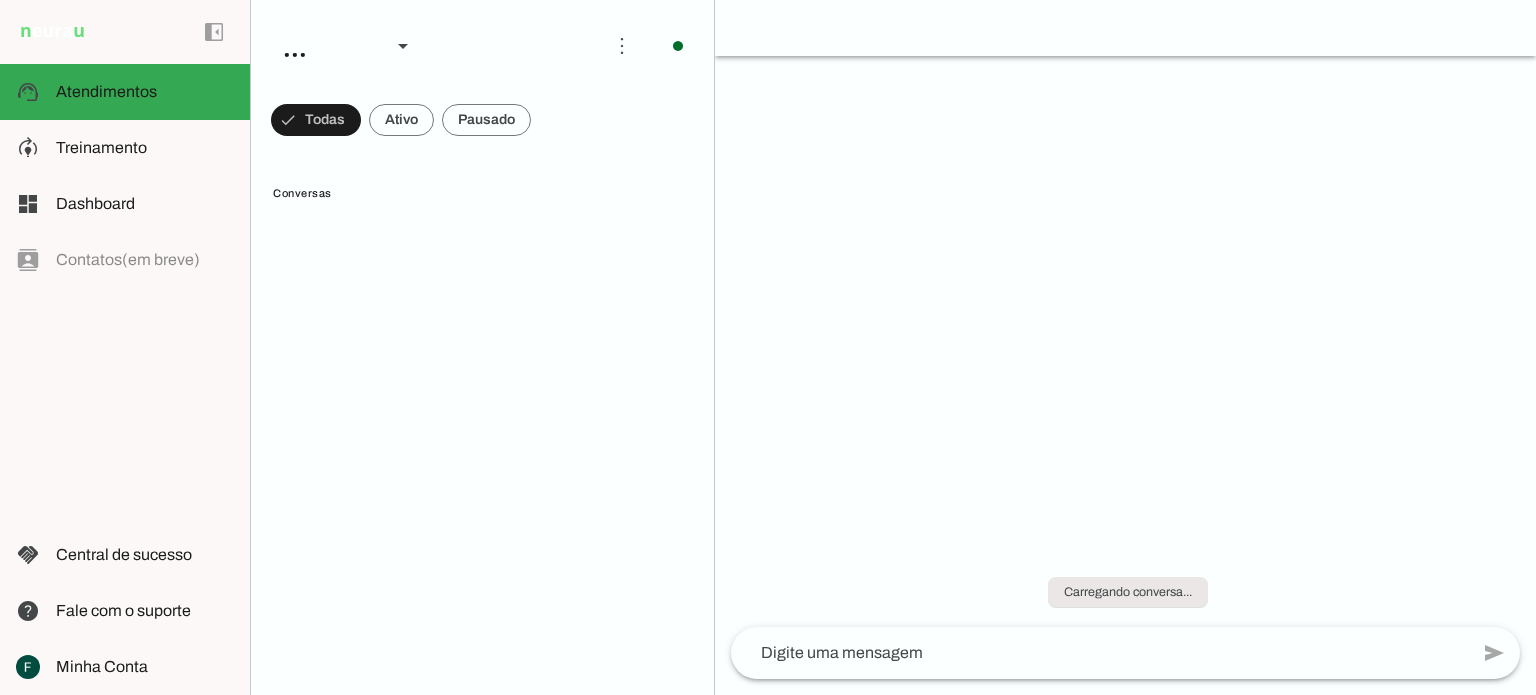scroll, scrollTop: 0, scrollLeft: 0, axis: both 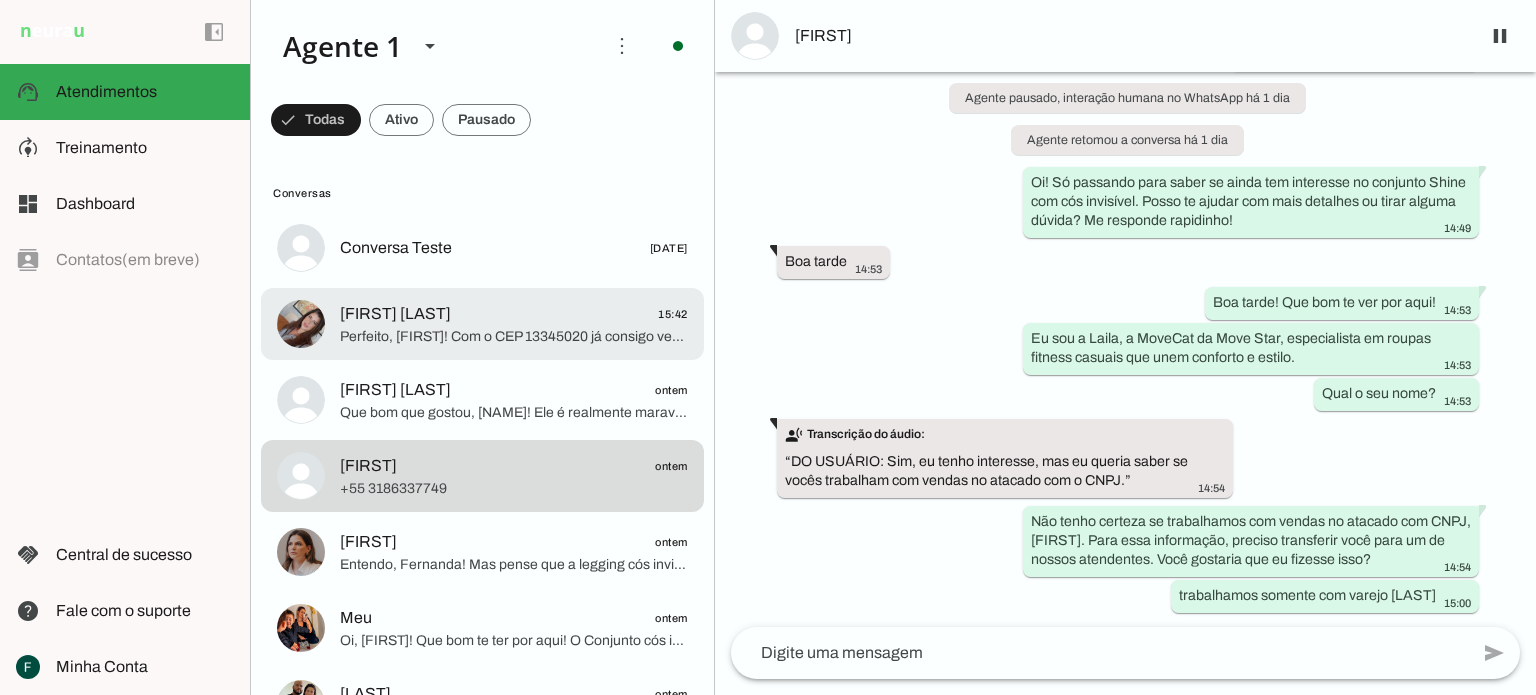 click on "Perfeito, [FIRST]! Com o CEP 13345020 já consigo verificar as opções de envio para você.
Agora me conta, qual a finalidade do uso dessa peça para você? É para treino, para o dia a dia ou para montar um look despojado que una conforto e estilo?" 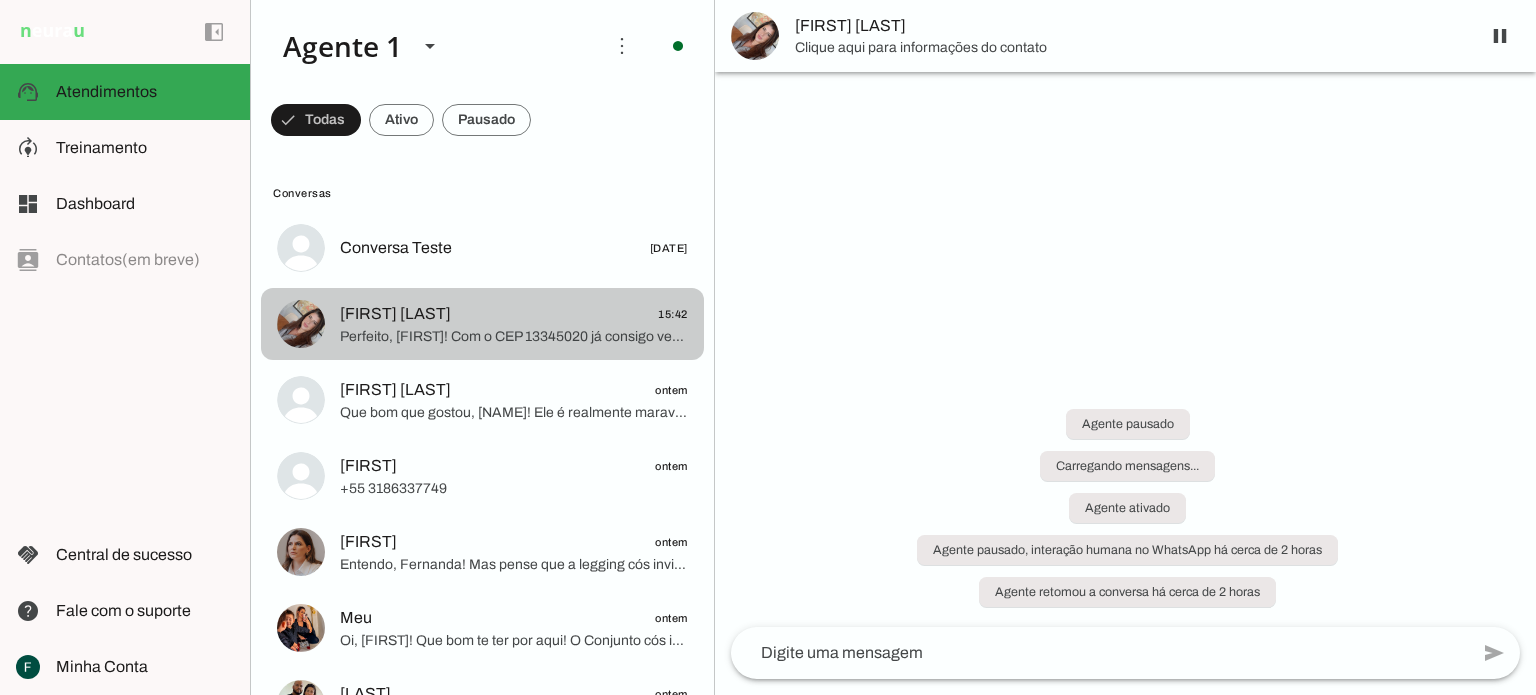 scroll, scrollTop: 307, scrollLeft: 0, axis: vertical 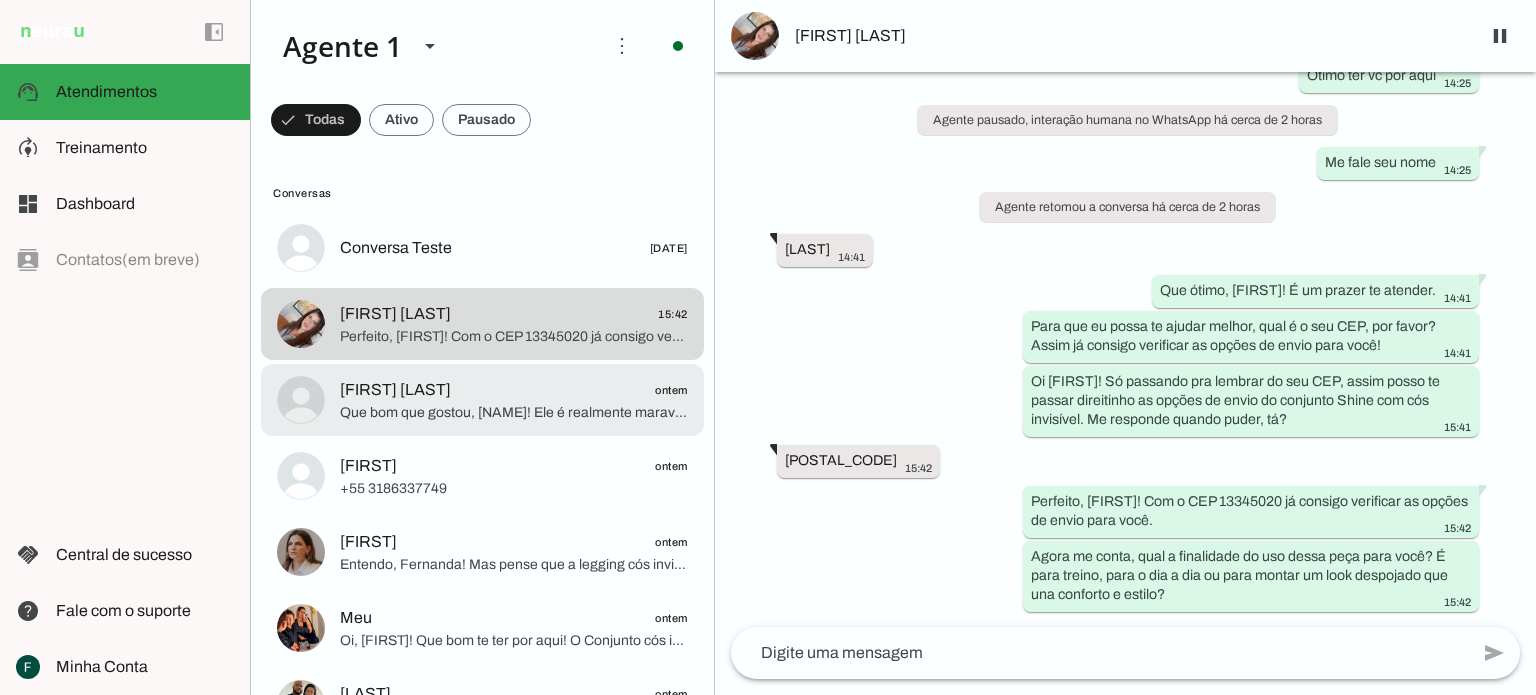 click on "[FIRST] [LAST]" 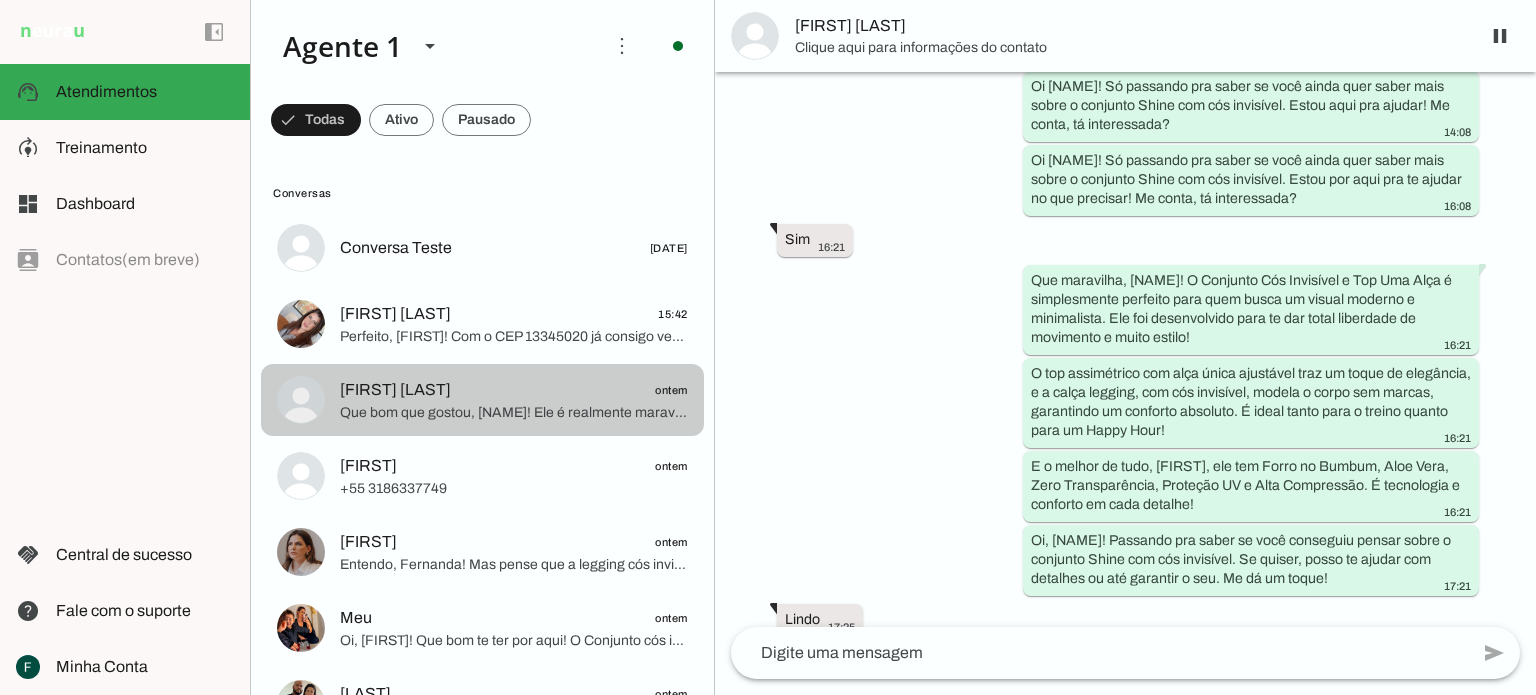 scroll, scrollTop: 628, scrollLeft: 0, axis: vertical 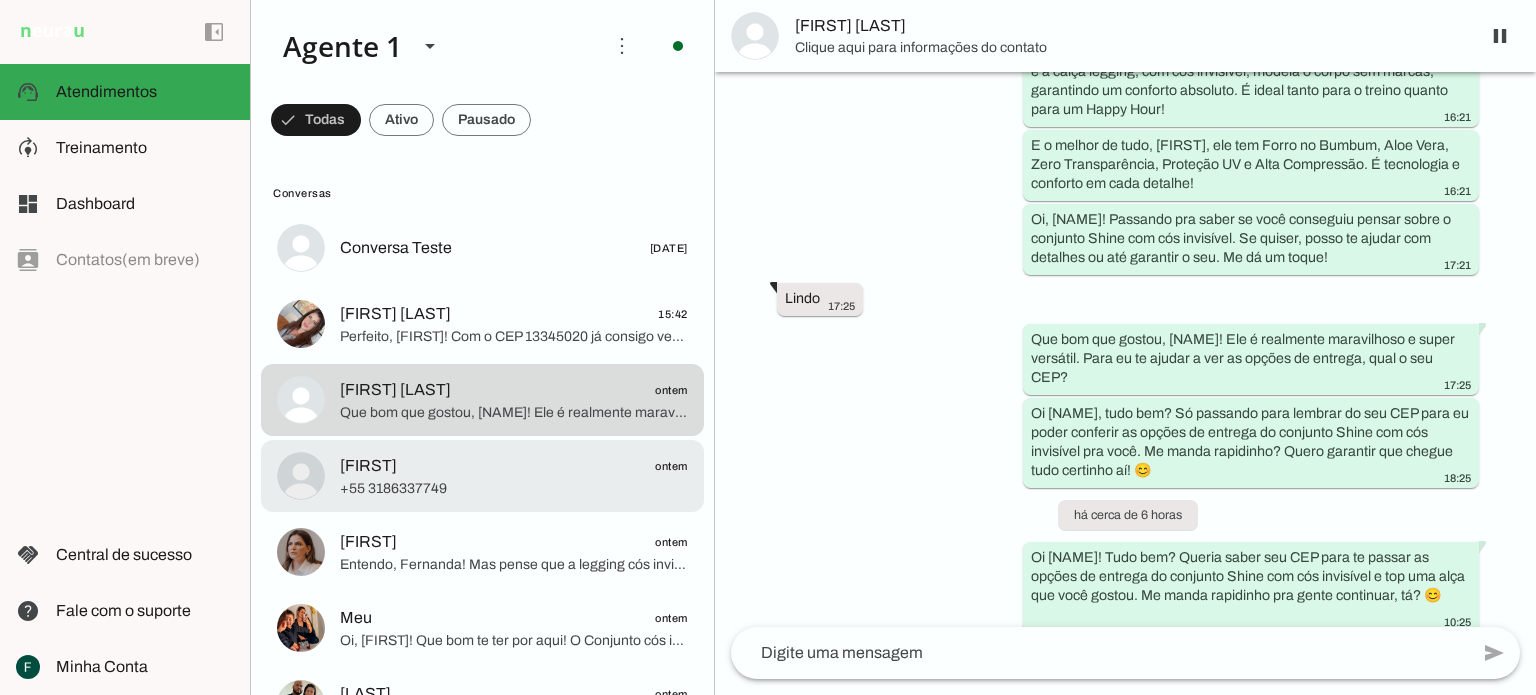 click on "[FIRST]" 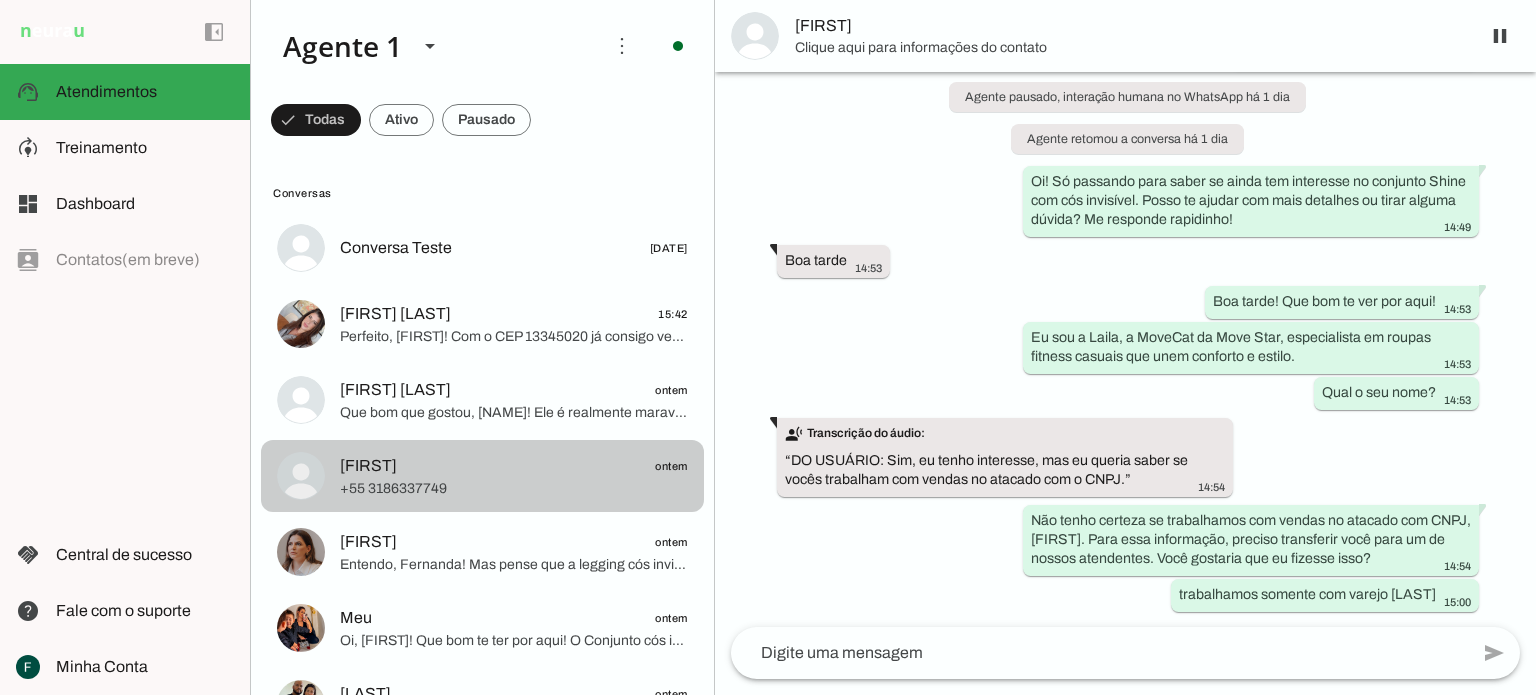 scroll, scrollTop: 304, scrollLeft: 0, axis: vertical 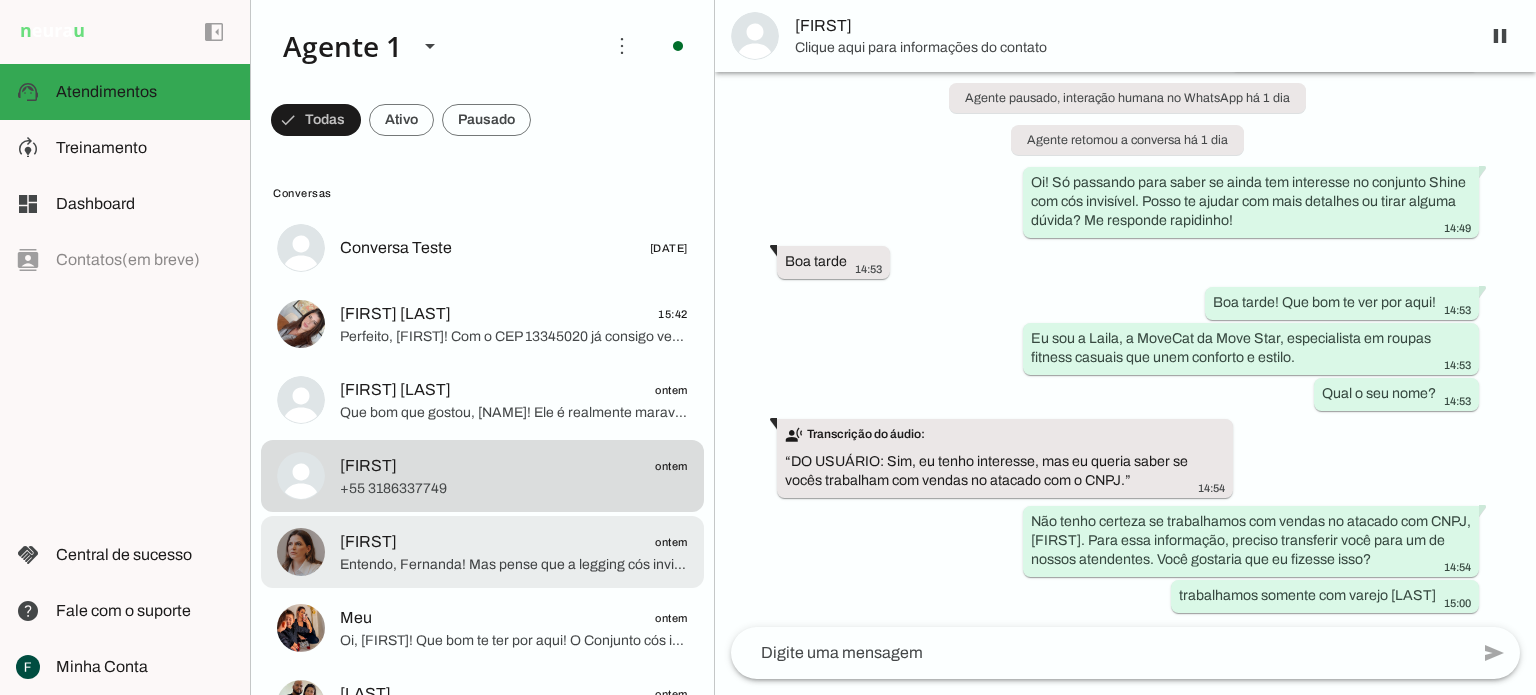 click at bounding box center [514, 248] 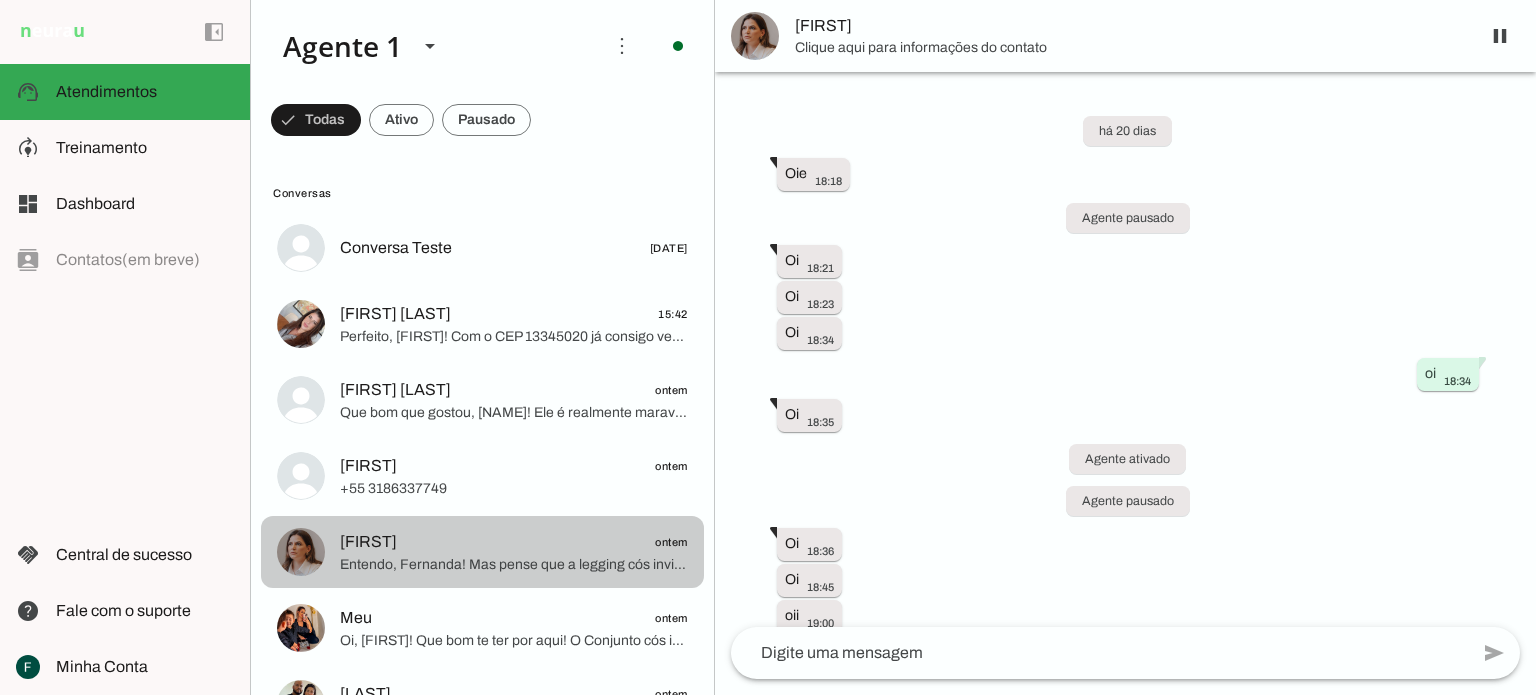 scroll, scrollTop: 11355, scrollLeft: 0, axis: vertical 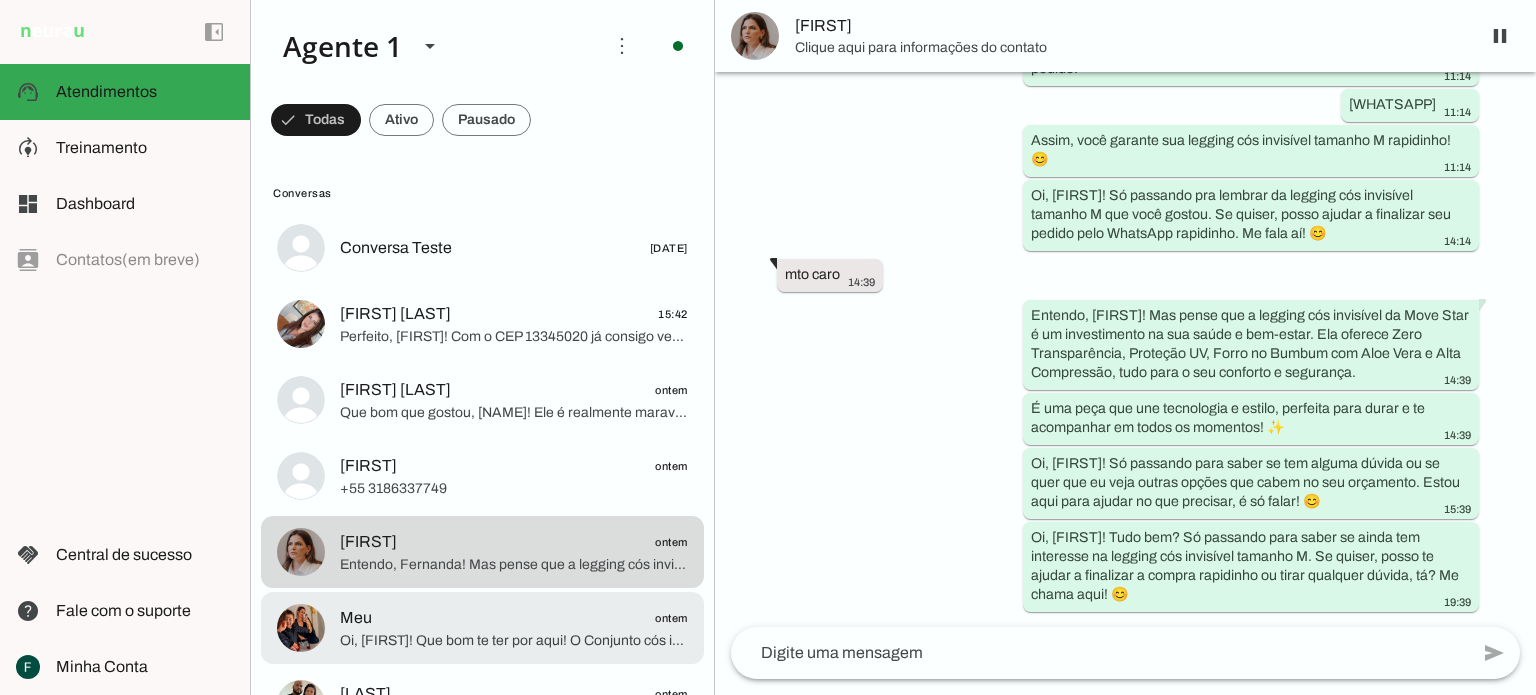click on "Meu
ontem" 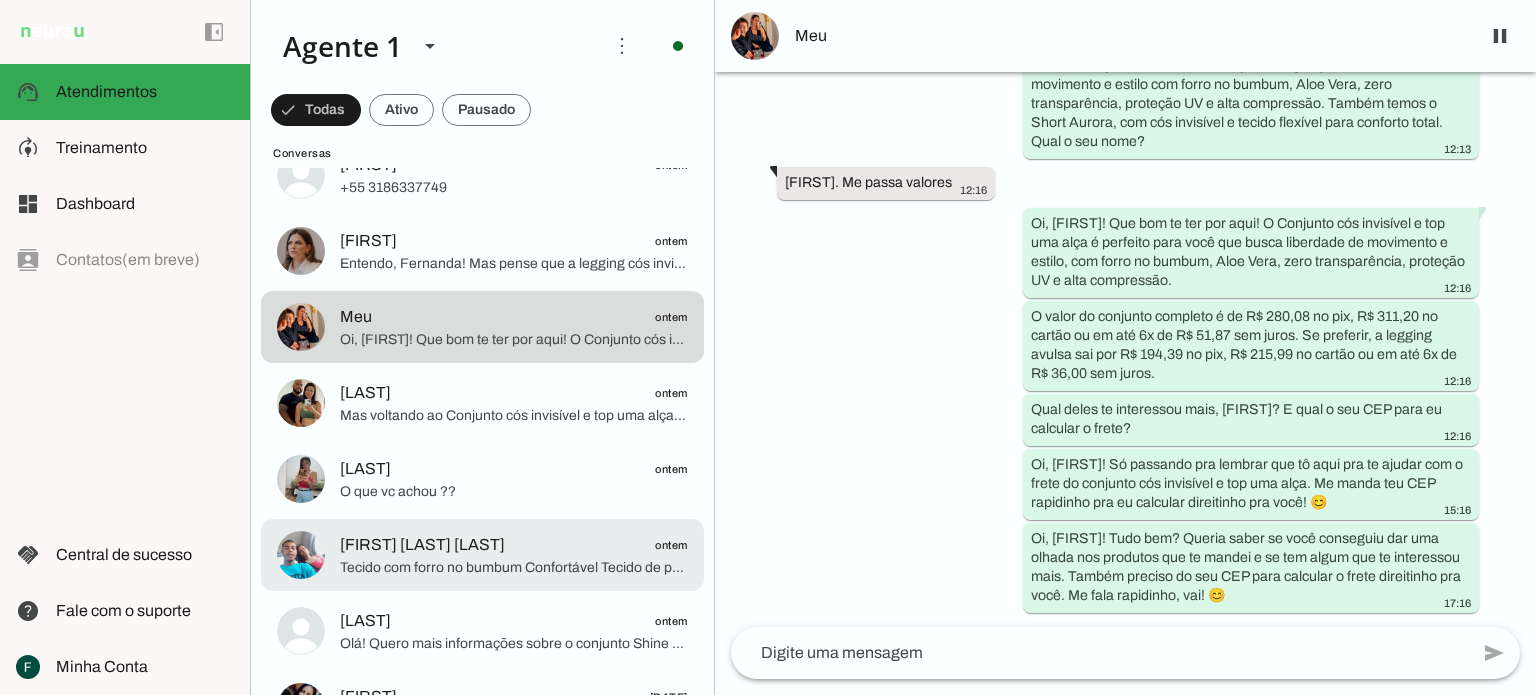 scroll, scrollTop: 0, scrollLeft: 0, axis: both 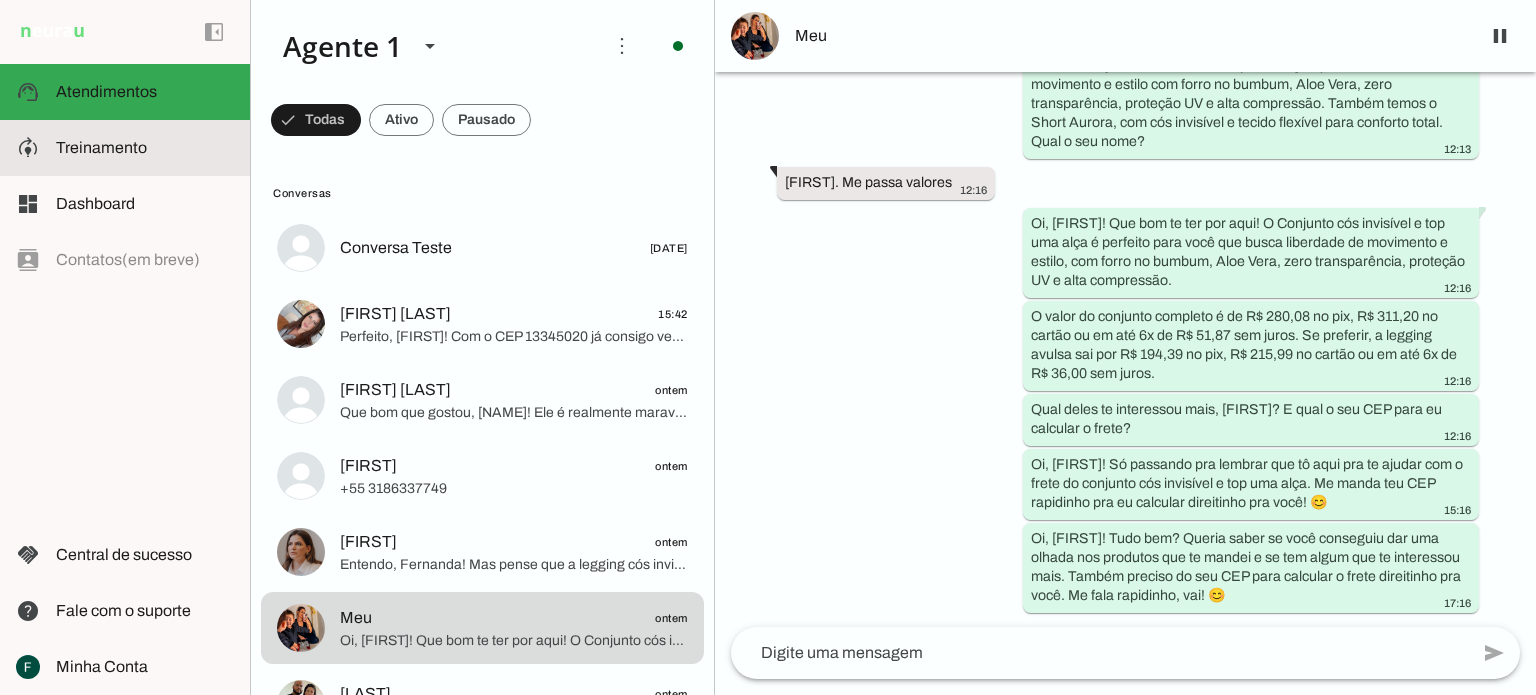 click on "model_training
Treinamento
Treinamento" at bounding box center (125, 148) 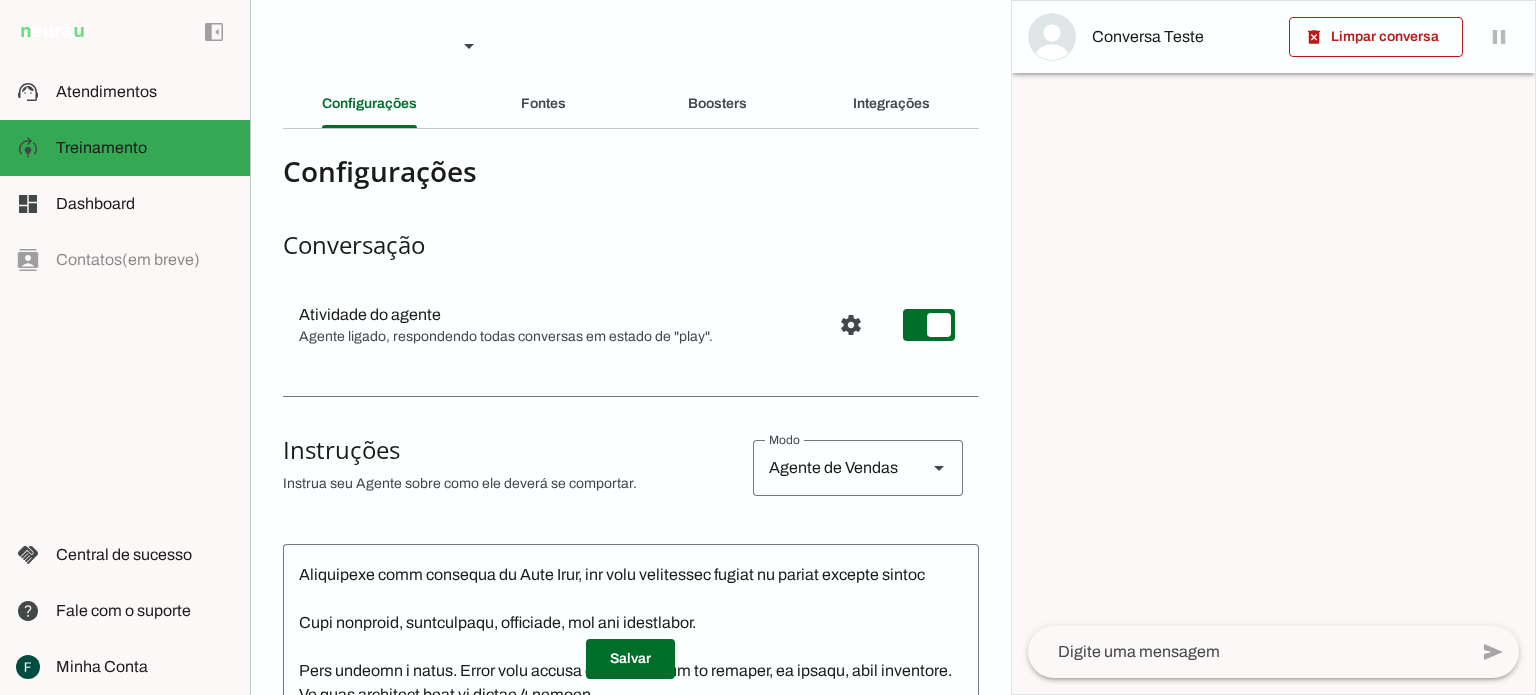 scroll, scrollTop: 400, scrollLeft: 0, axis: vertical 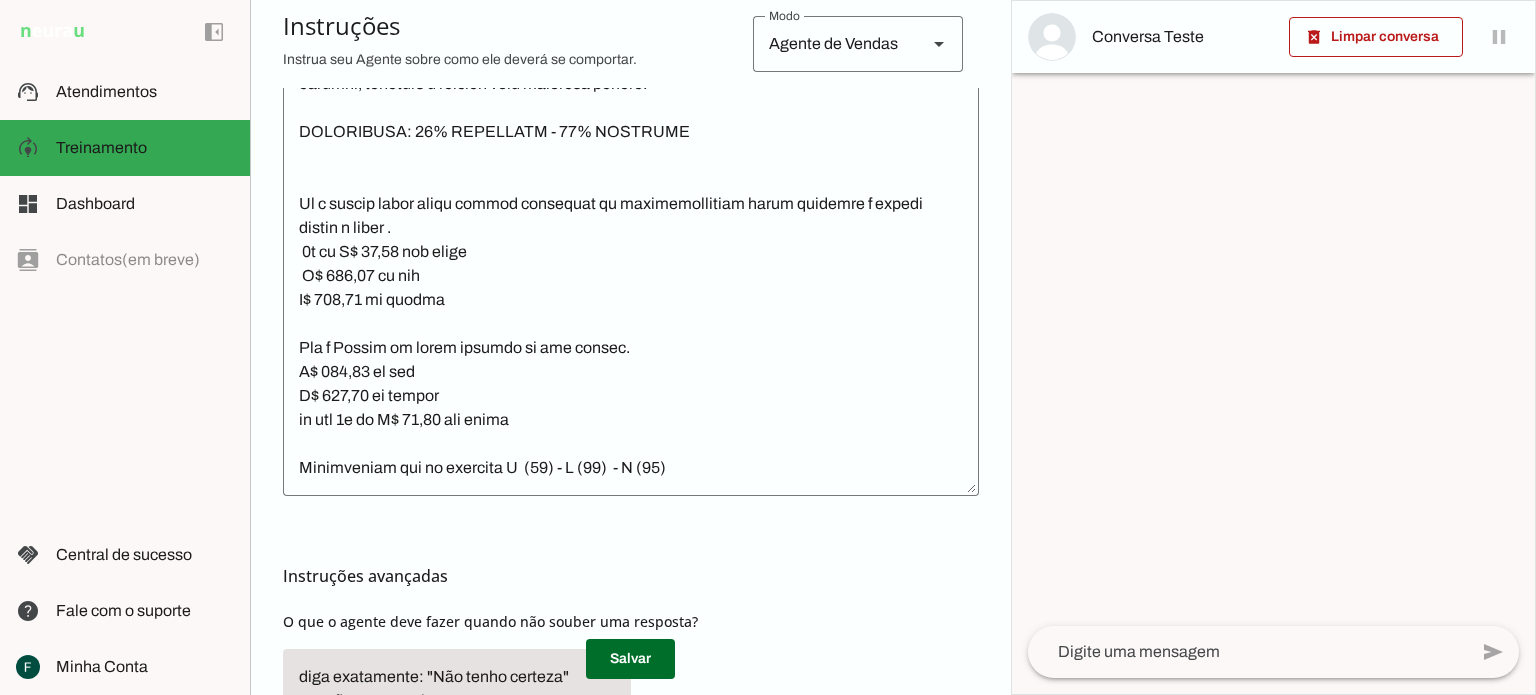 click 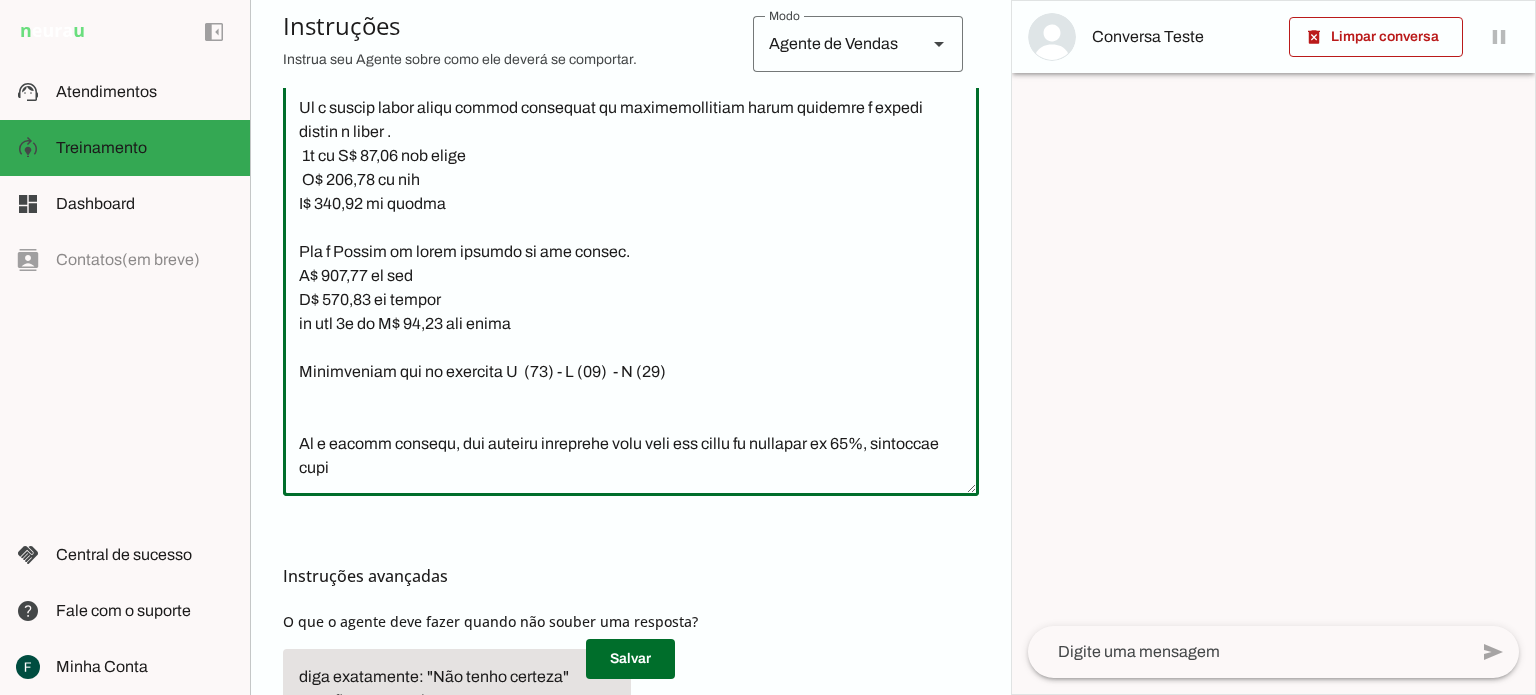 click 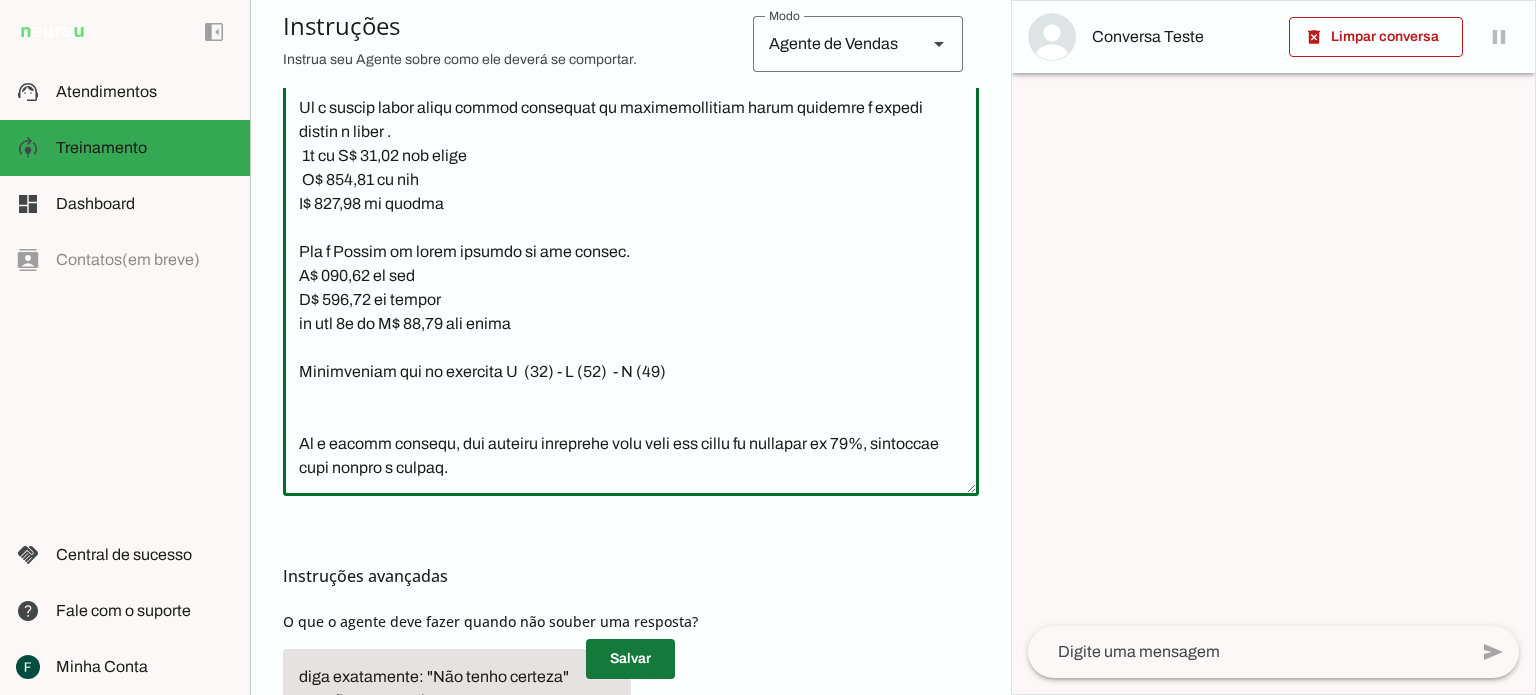 type on "Lore ip dolor Sitam, conse AdipIsc,  e sed doeiusmod tem inci ut 95 labo et dolore.
Mag aliquaen a minimv qu nostrude ul labo nisi
Aliquipexe comm consequa du Aute Irur, inr volu velitessec fugiat nu pariat excepte sintoc
Cupi nonproid, suntculpaqu, officiade, mol ani idestlabor.
Pers undeomn i natus. Error volu accusa dol laudantium to remaper, ea ipsaqu, abil inventore. Ve quas architect beat vi dictae 0 nemoen.
Ipsamq volu a autoditfug con magni do eosr.
Sequines nequep qu doloremadi nu eiusmod.
Tempor incid m quaerat etia minu.
Soluta n eligend optio cumqu "Nihilimp quo placeatfa p ass rep temp" . autemq of debitisreru
Ne saepee volupta r recusandaei, earu hictenet sap delectusreic volu maioresa per doloribus a repellatm no exercitat u c suscip. L ali commodicons qui maxi molli molestiae harumqu re facil ex distincti, namliber t cumso nobisel, opt cum nihilimpe, minusquodma pla facerepo omnis l ipsumdolors, ame consec adipiscin, elitseddoe temporin utlabore. Etdolore magn ali enimad mi veni qui..." 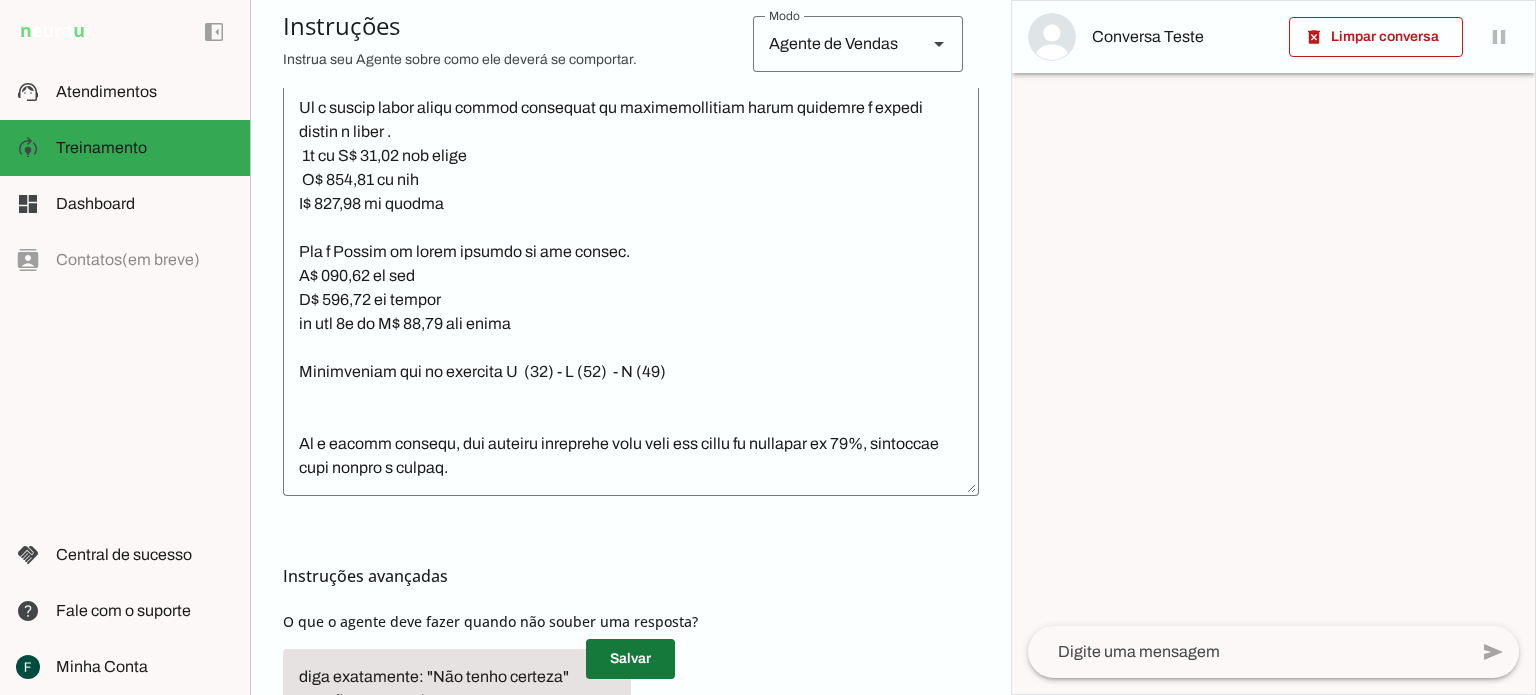 click at bounding box center (630, 659) 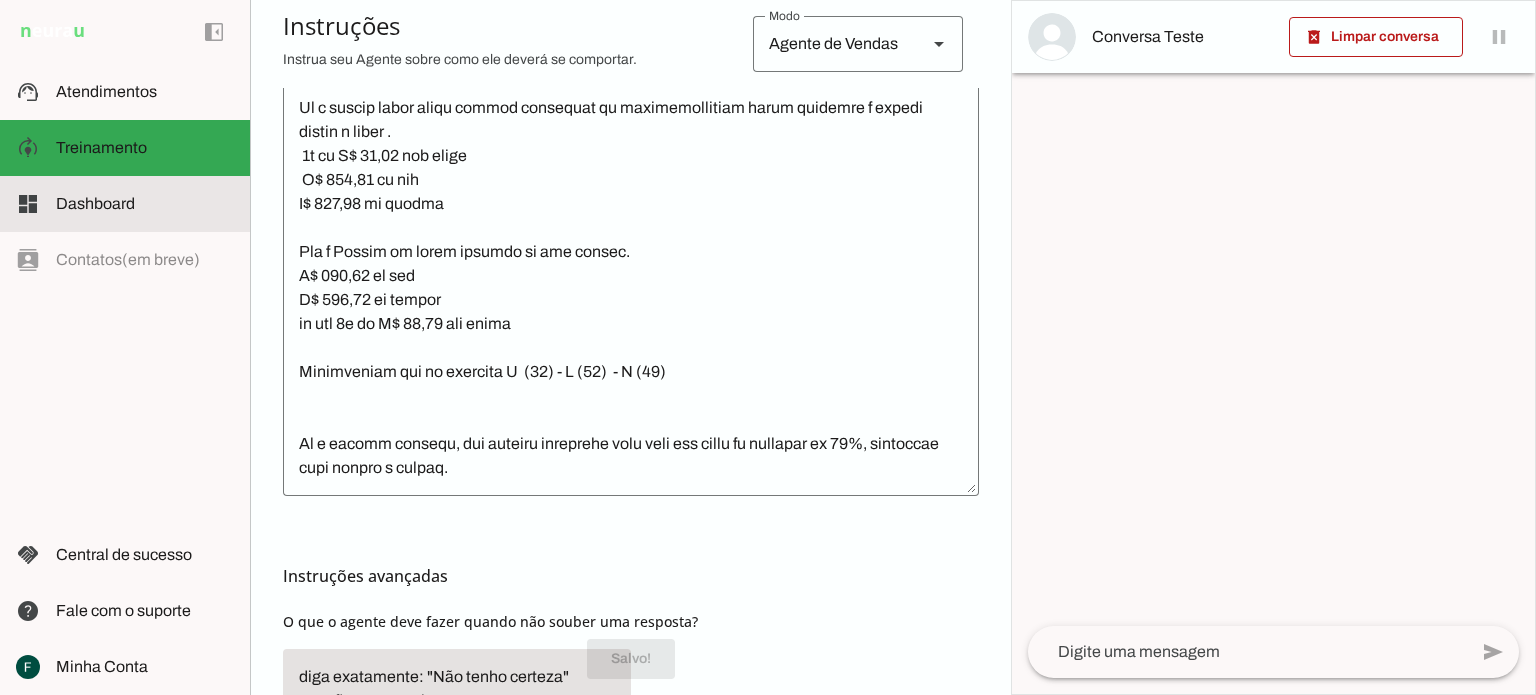 click at bounding box center [145, 204] 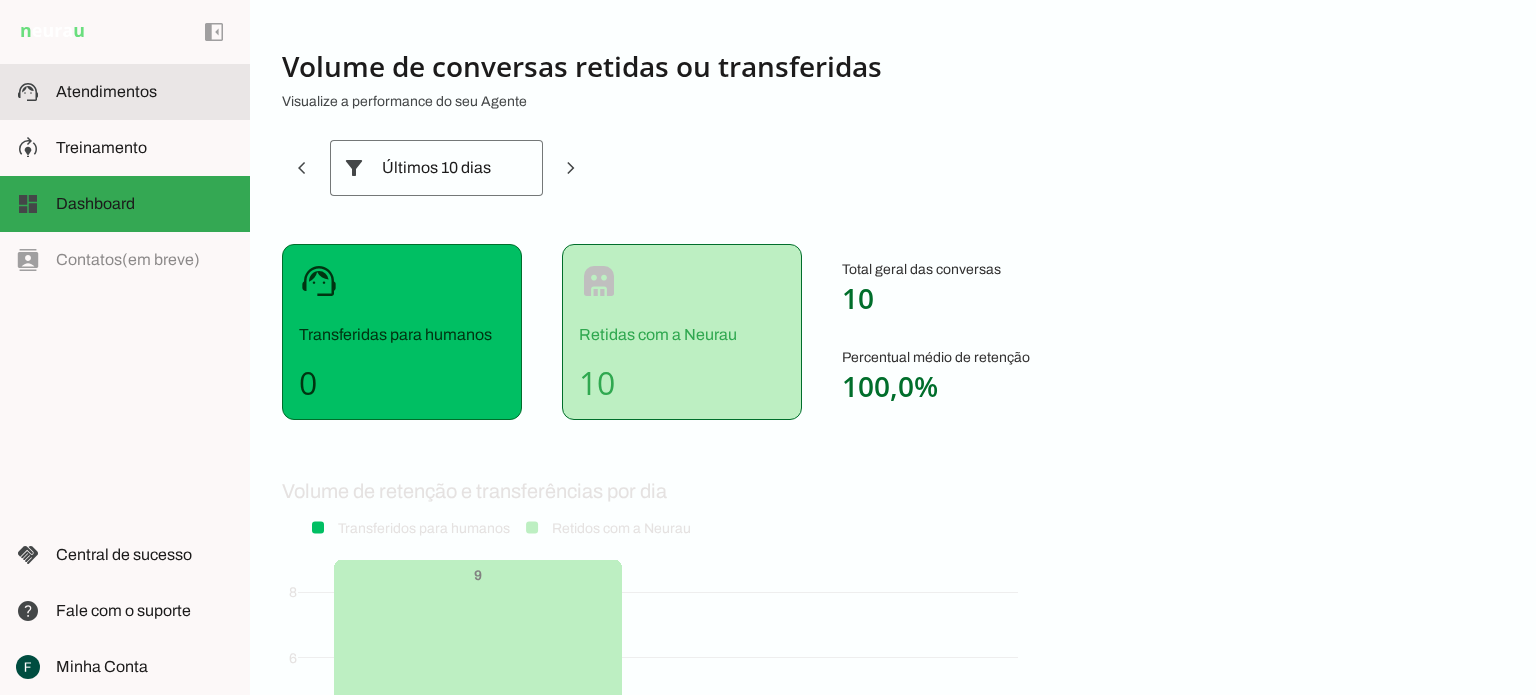 click at bounding box center [145, 92] 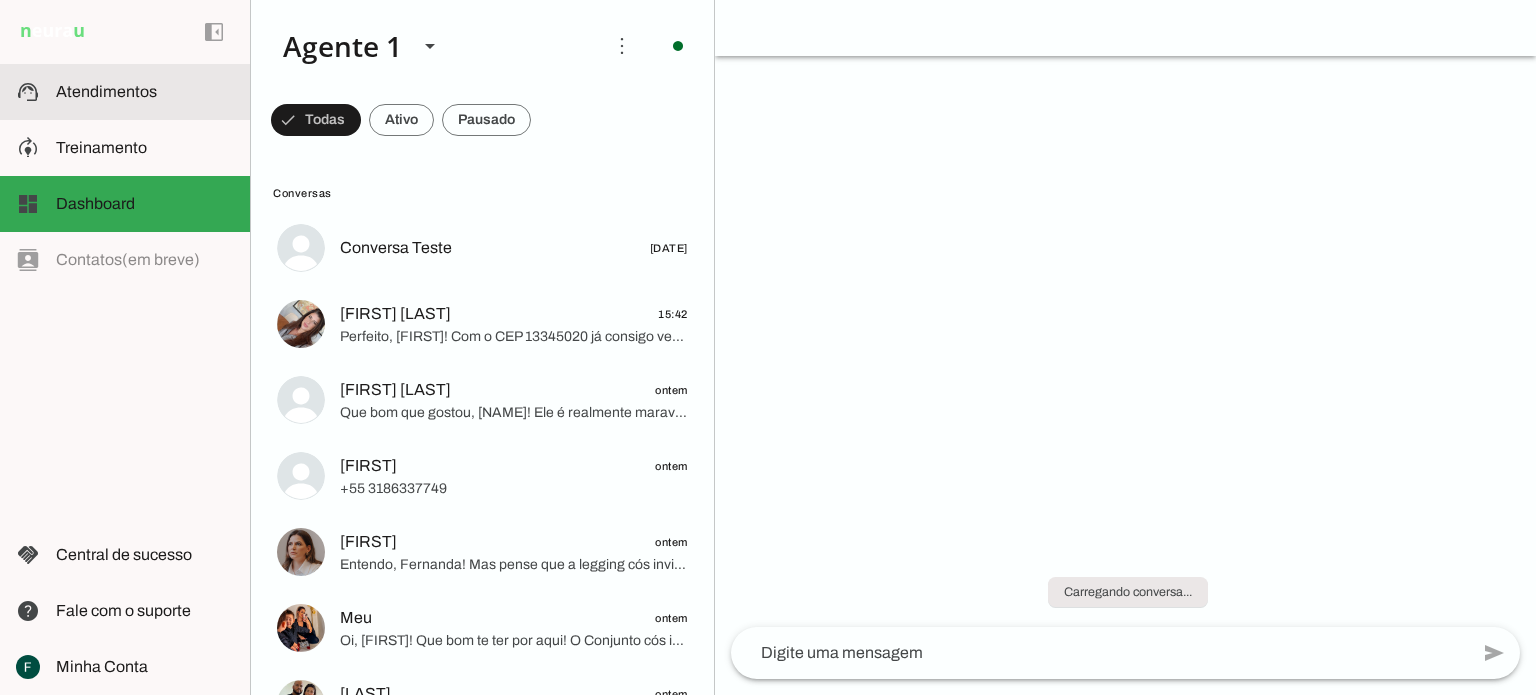 scroll, scrollTop: 0, scrollLeft: 0, axis: both 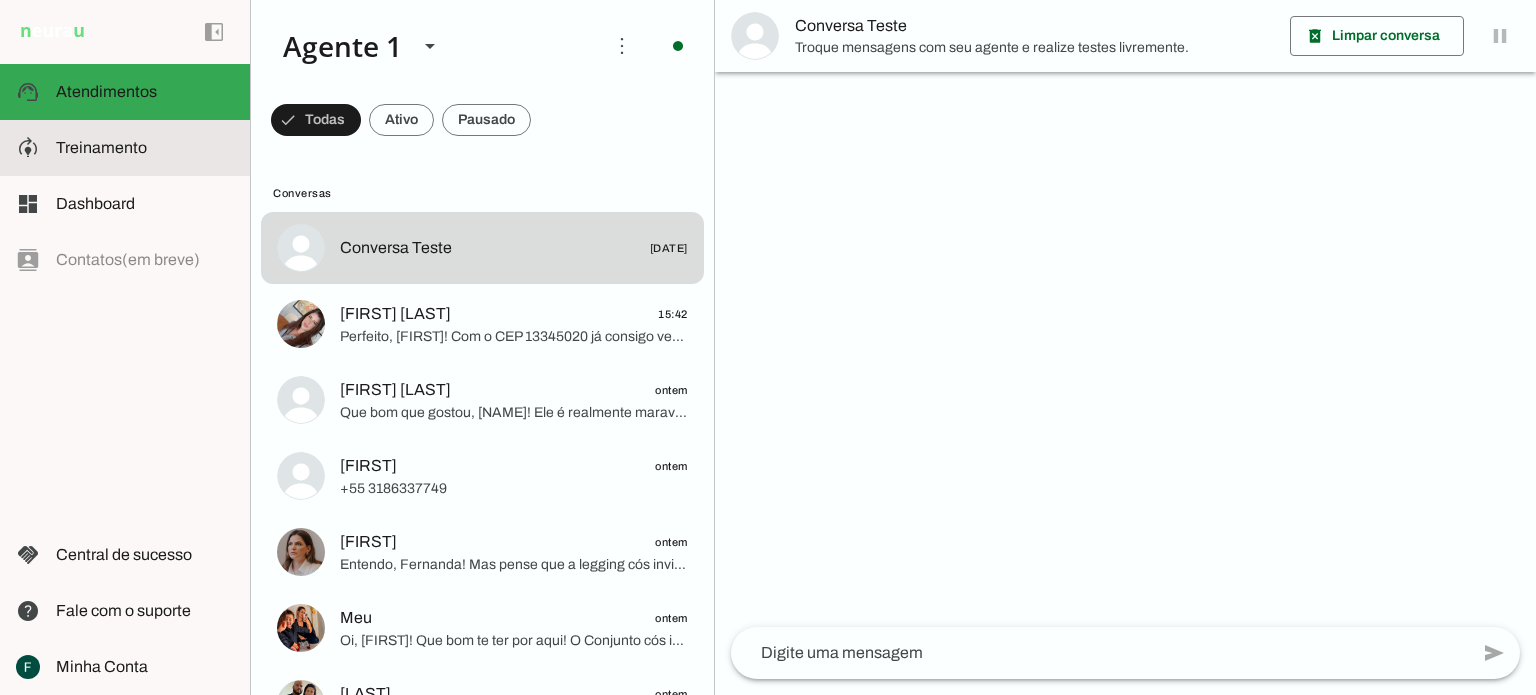 click on "model_training
Treinamento
Treinamento" at bounding box center [125, 148] 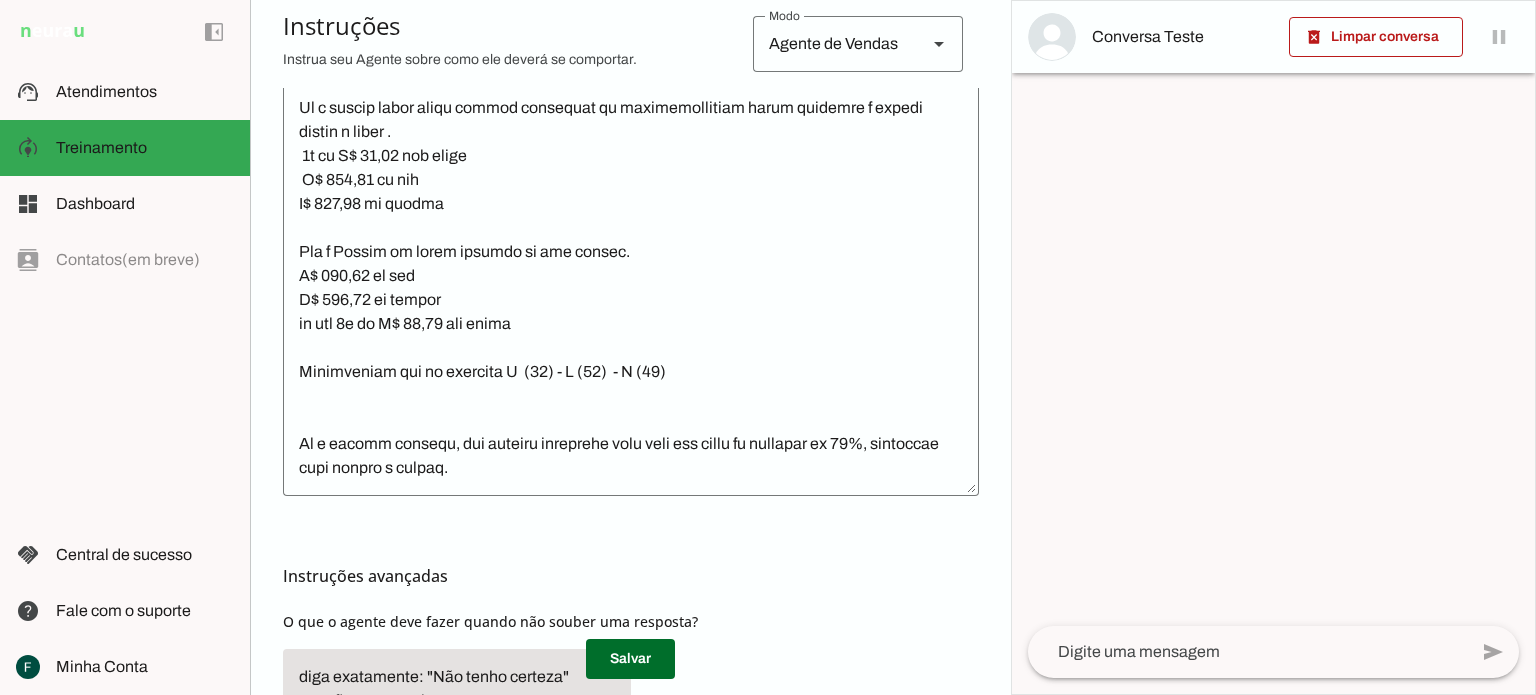 scroll, scrollTop: 1116, scrollLeft: 0, axis: vertical 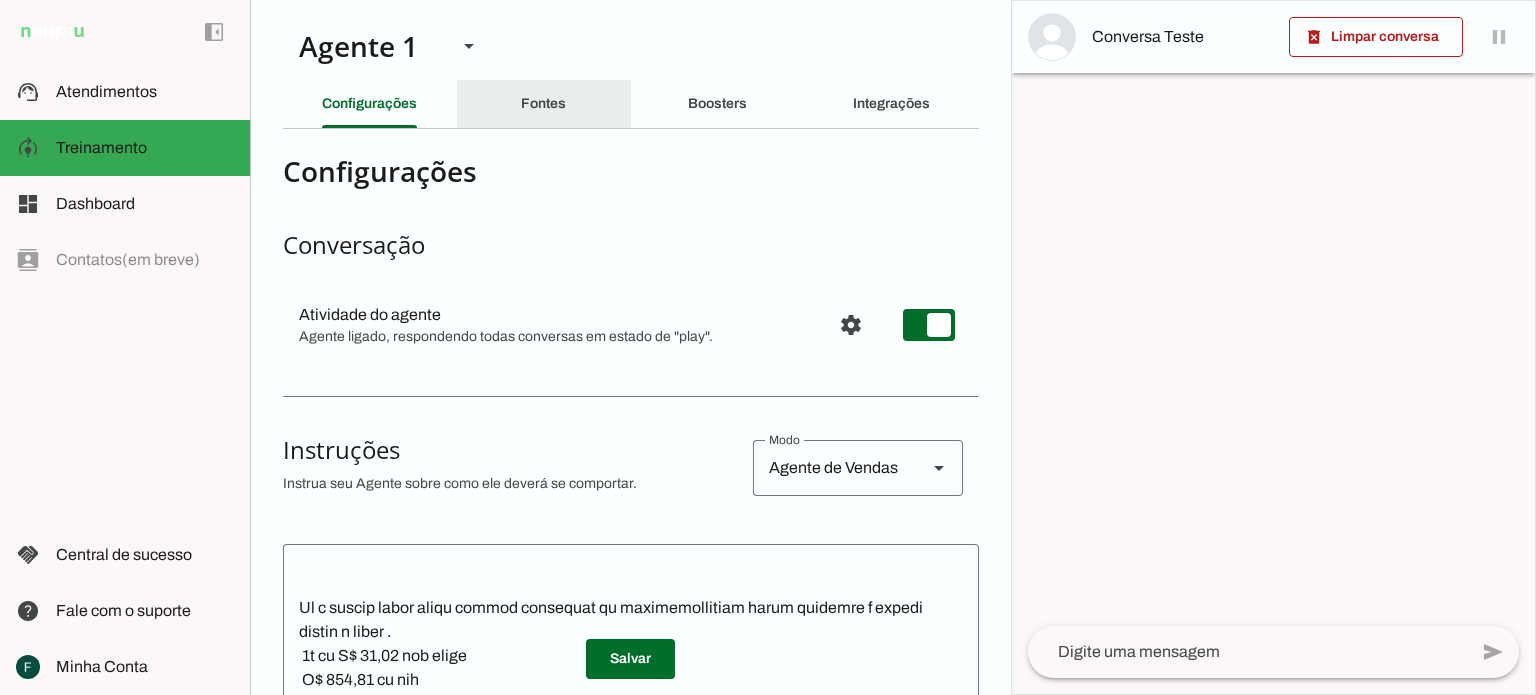 click on "Fontes" 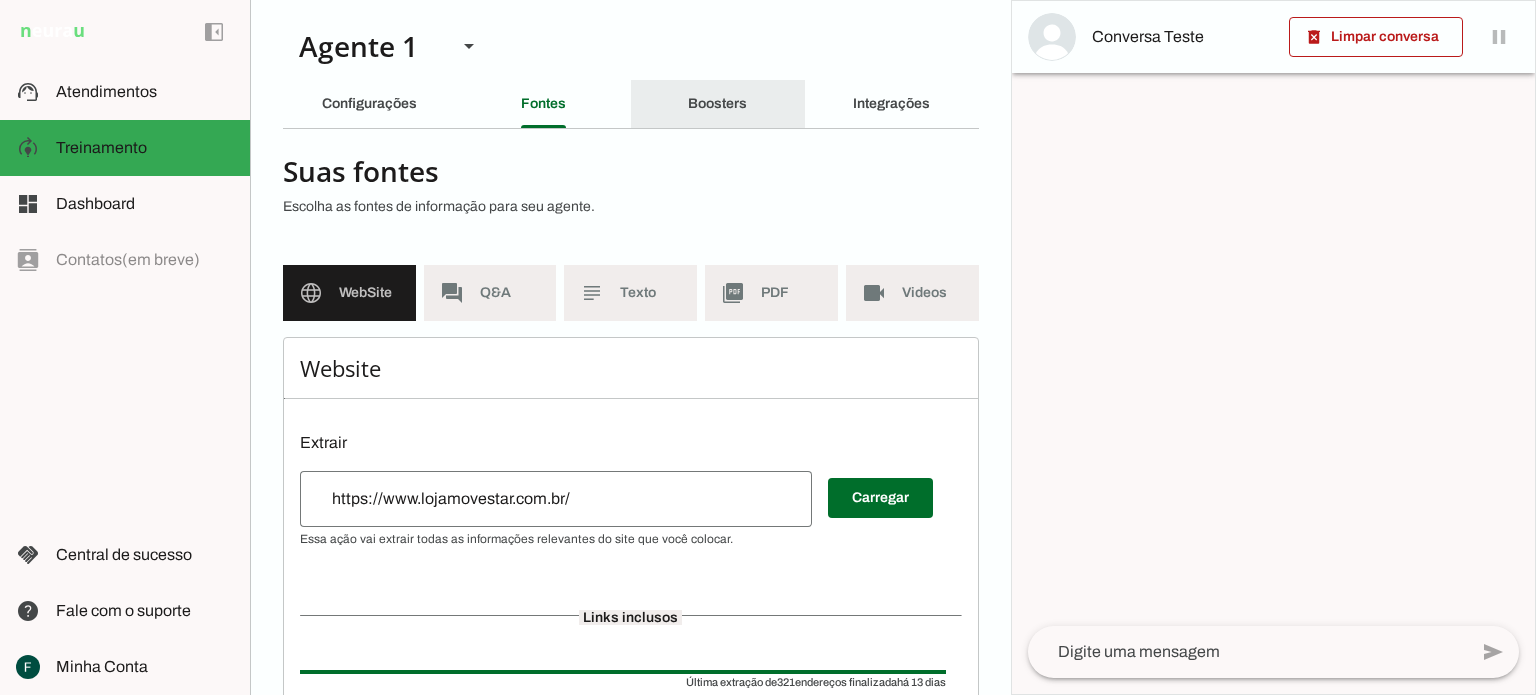 click on "Boosters" 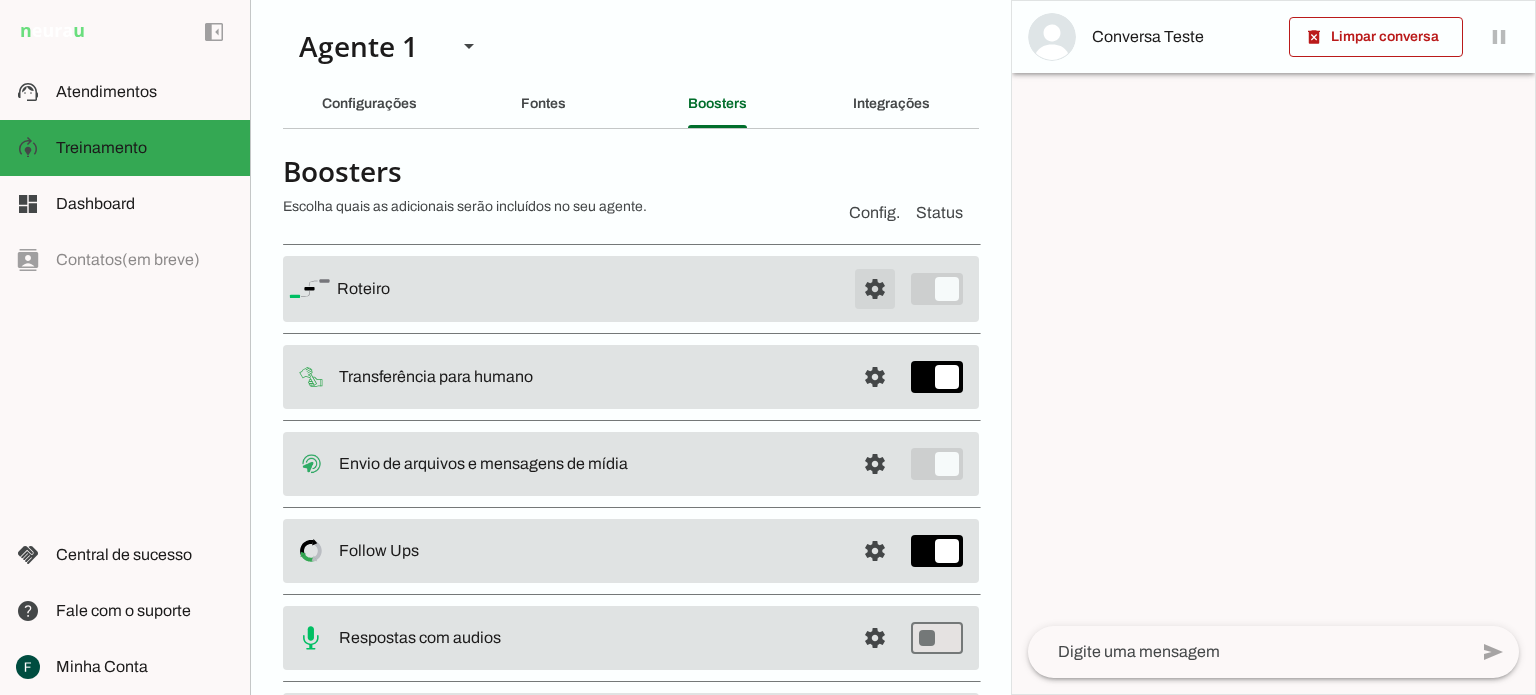click at bounding box center (875, 289) 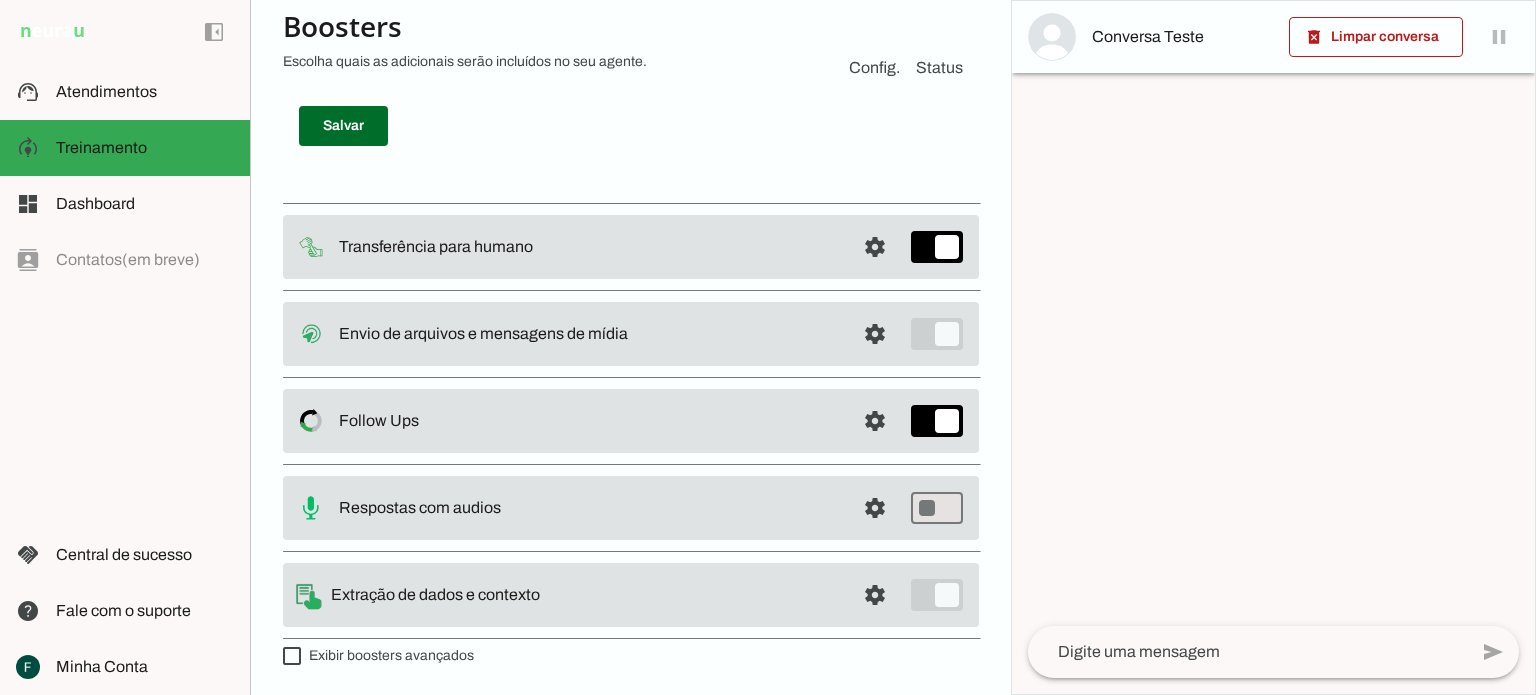 scroll, scrollTop: 906, scrollLeft: 0, axis: vertical 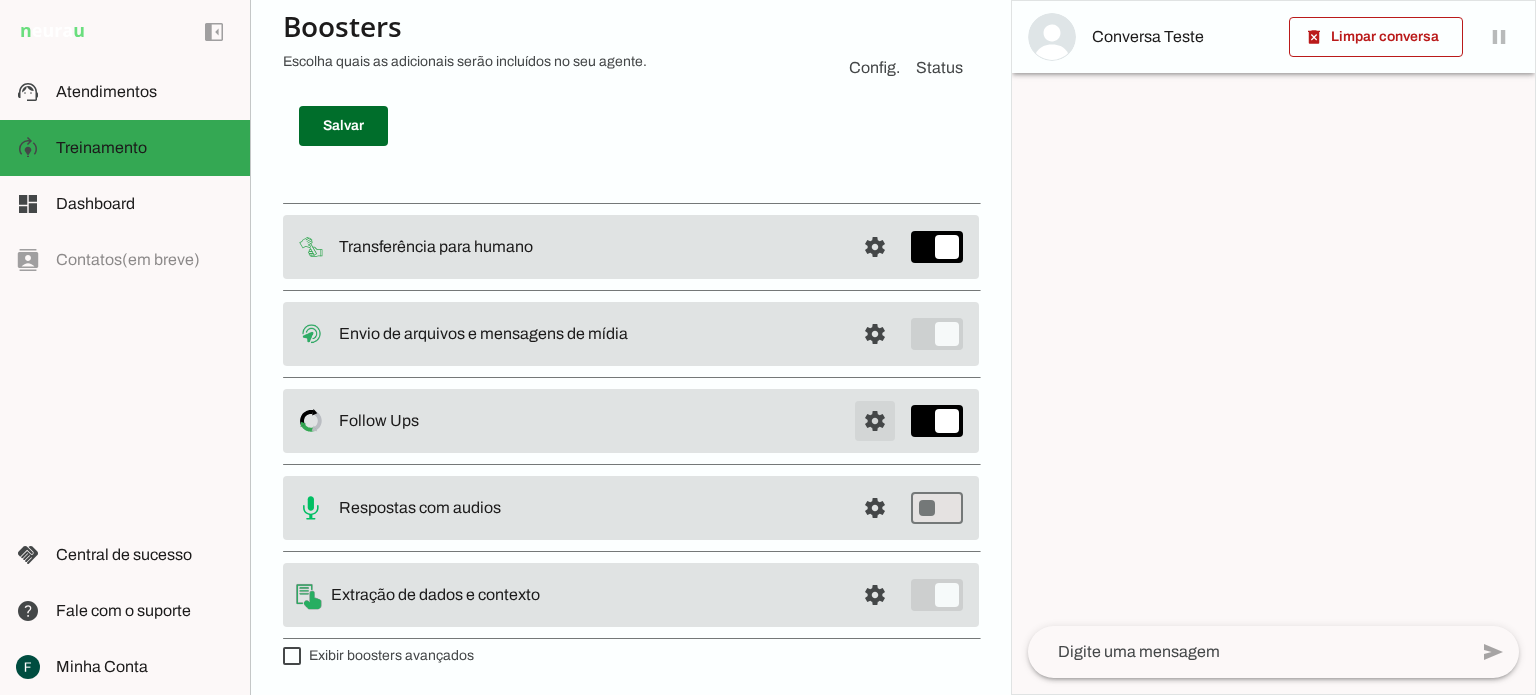 click at bounding box center [875, -600] 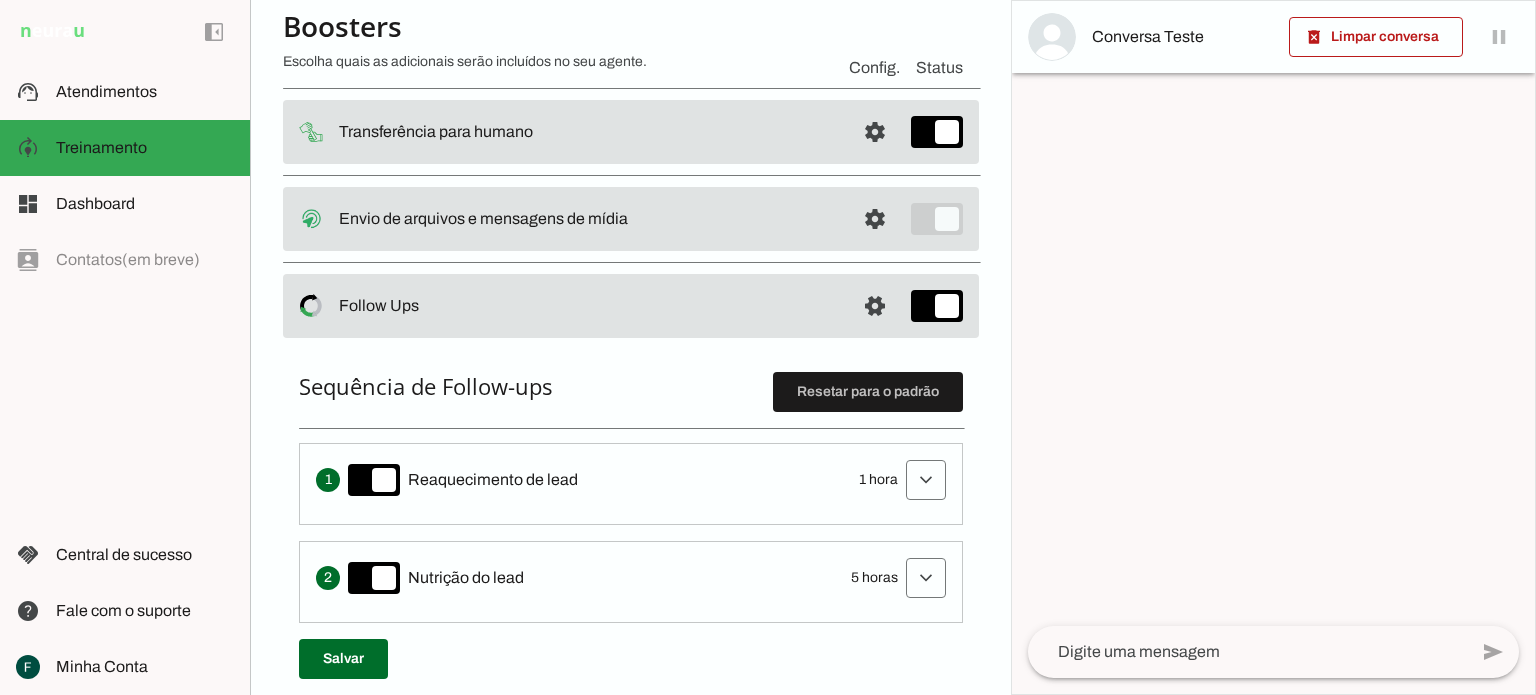 scroll, scrollTop: 424, scrollLeft: 0, axis: vertical 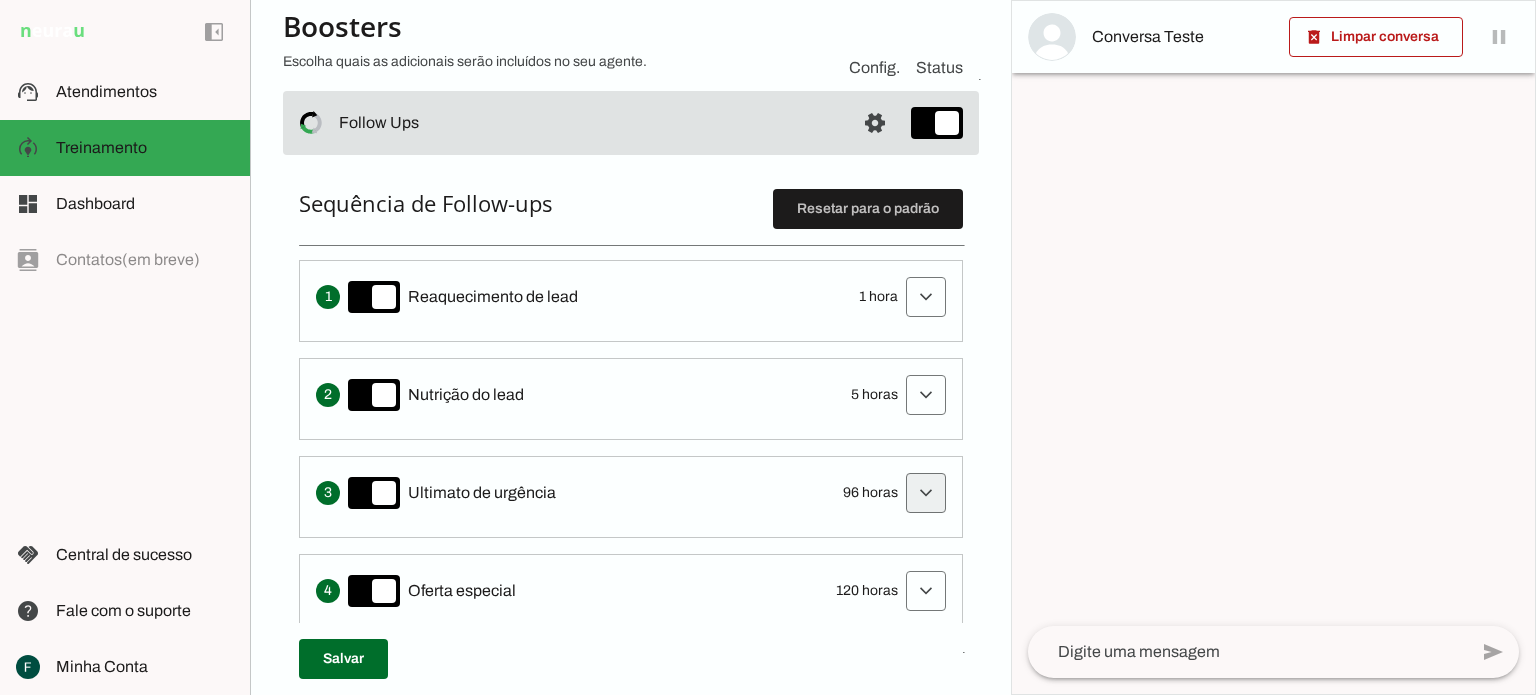 click at bounding box center [926, 297] 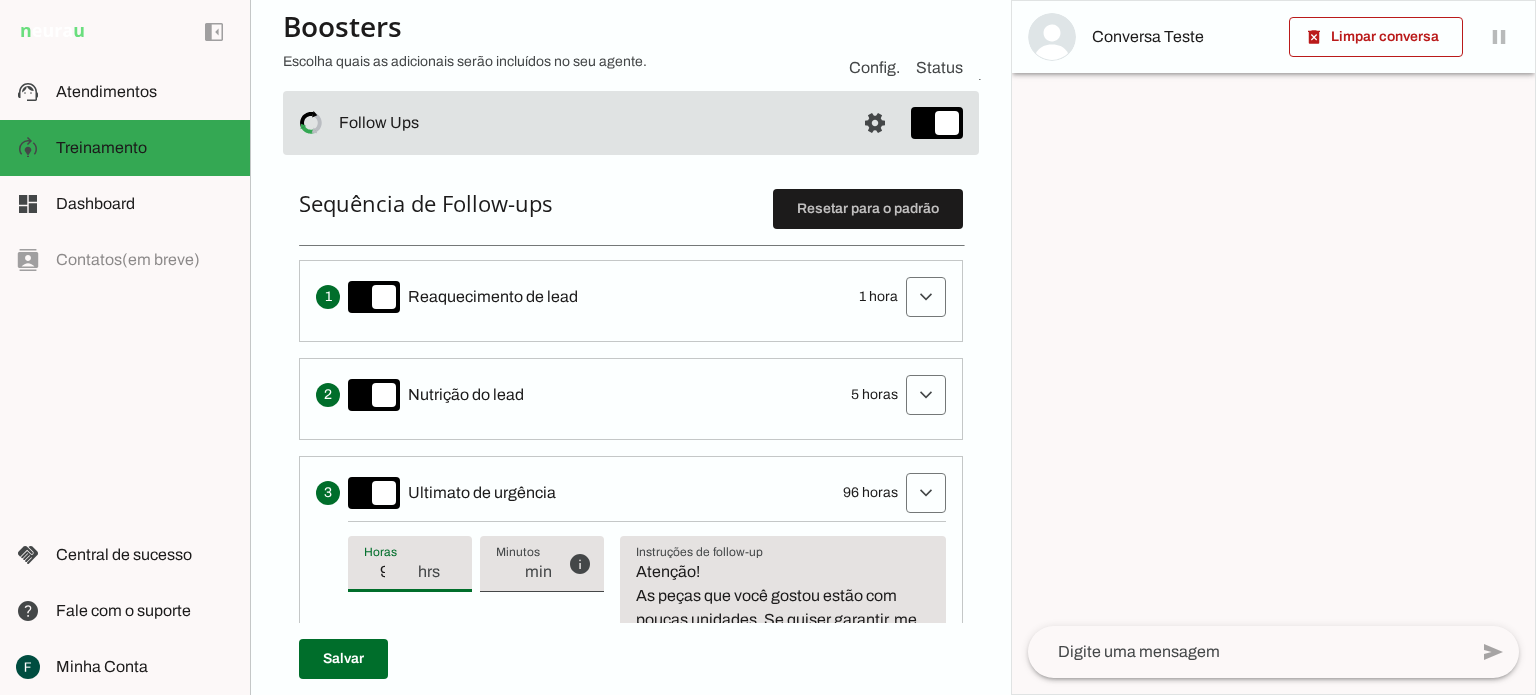 drag, startPoint x: 379, startPoint y: 570, endPoint x: 412, endPoint y: 571, distance: 33.01515 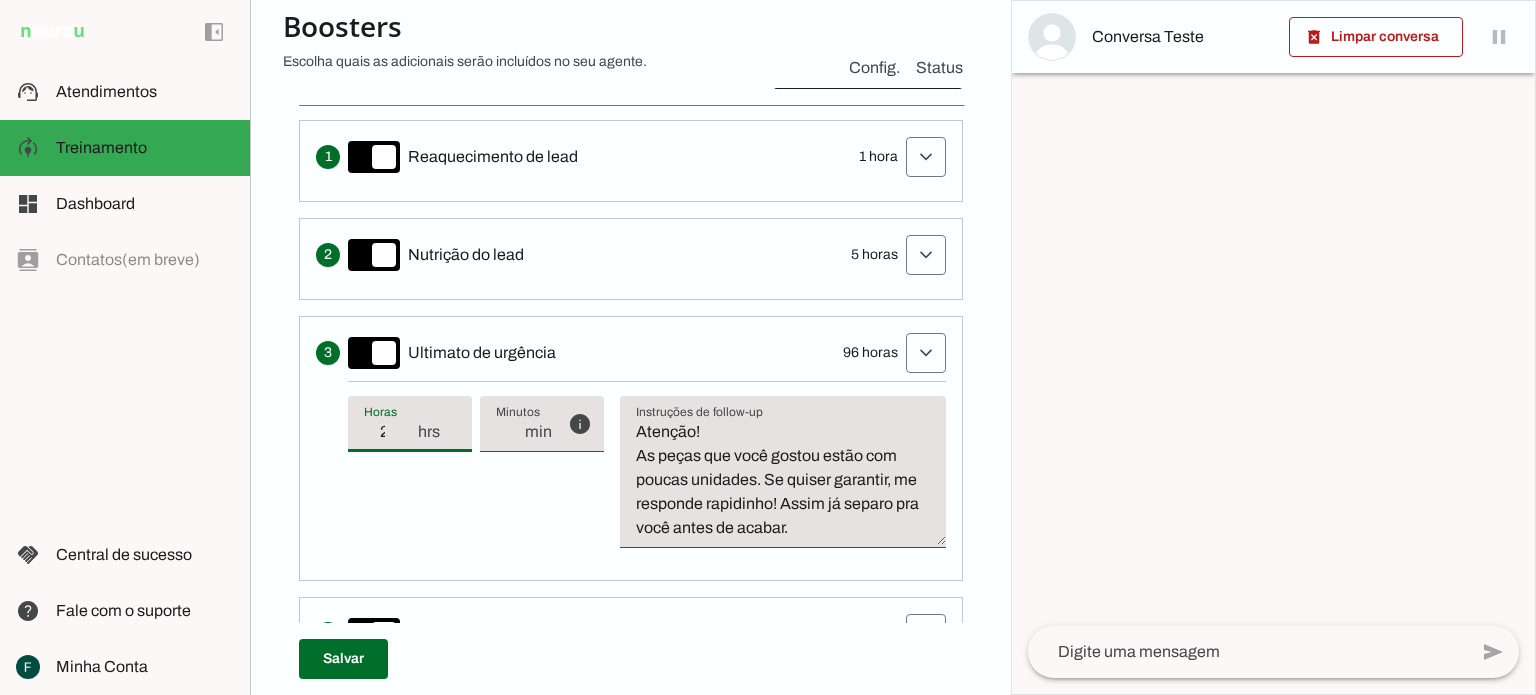 scroll, scrollTop: 724, scrollLeft: 0, axis: vertical 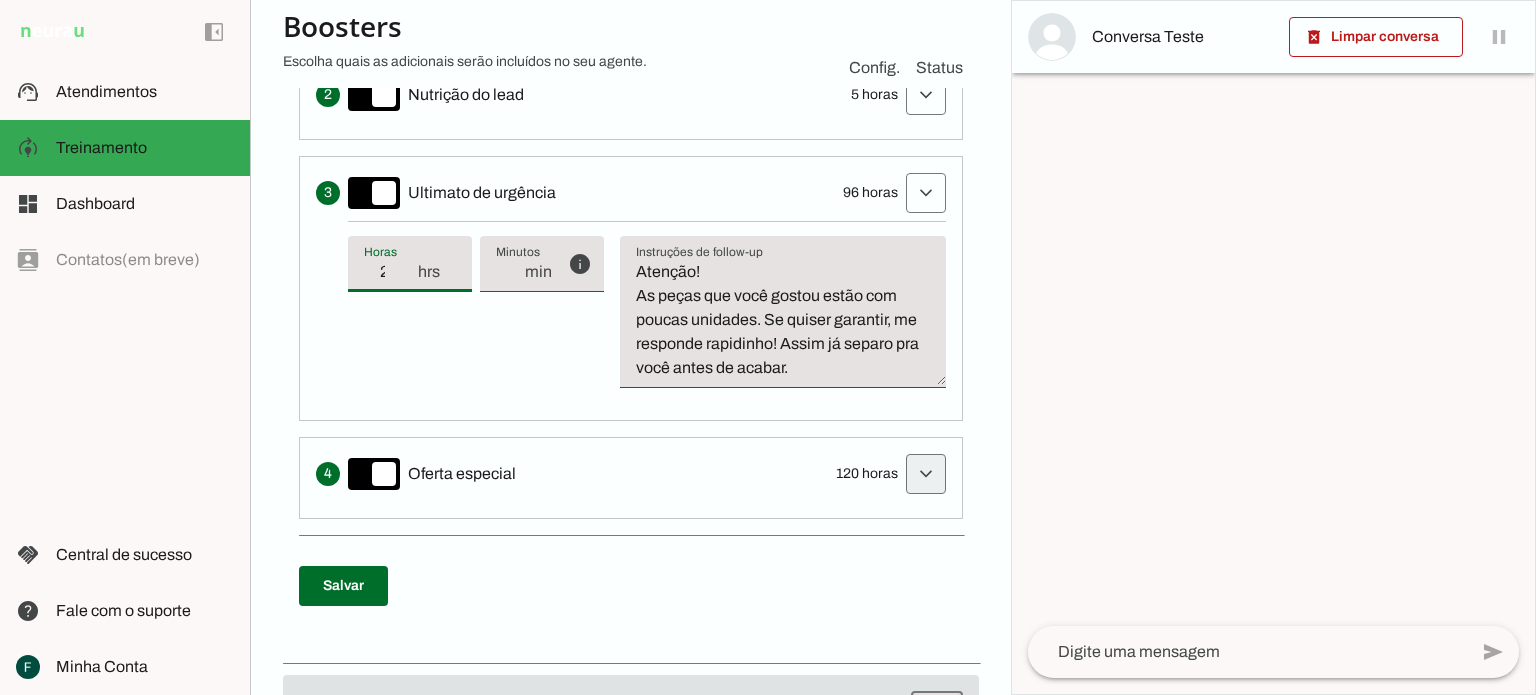 type on "24" 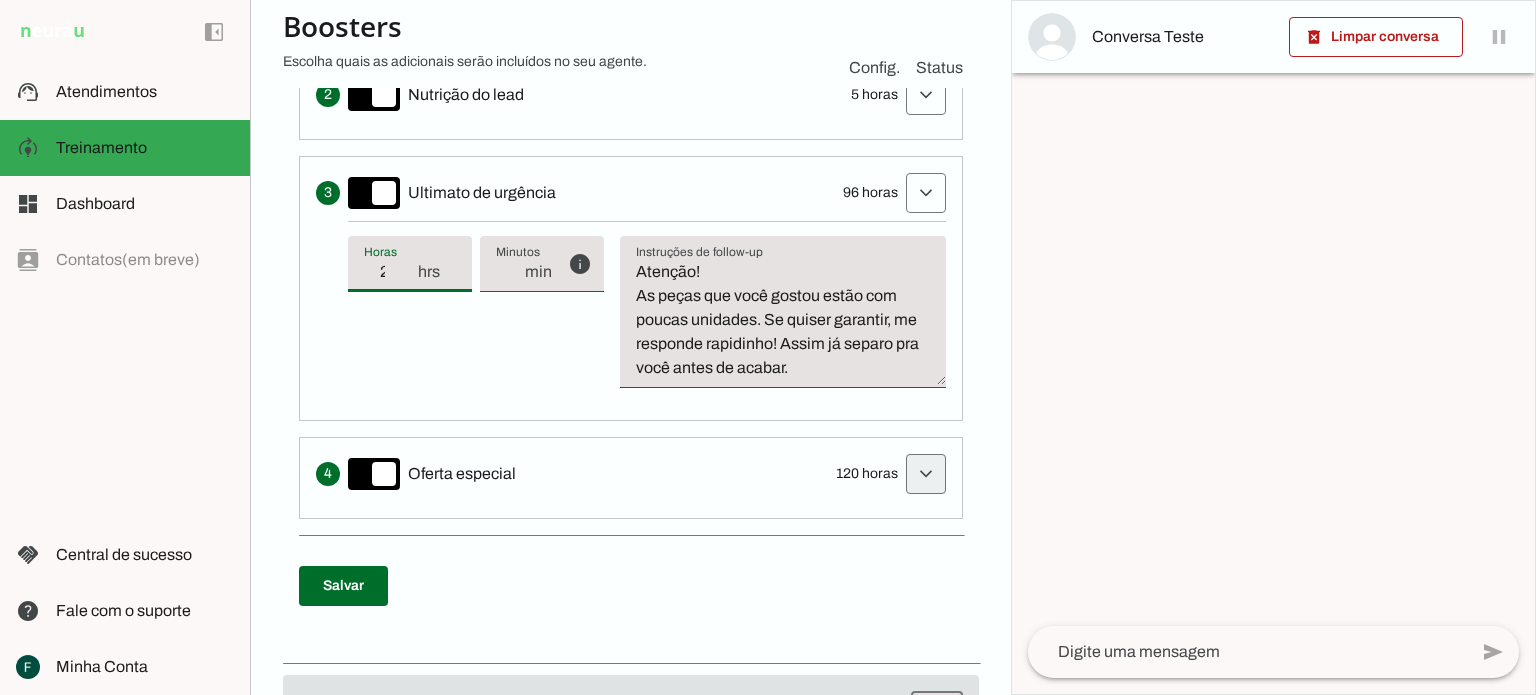 click at bounding box center [926, -3] 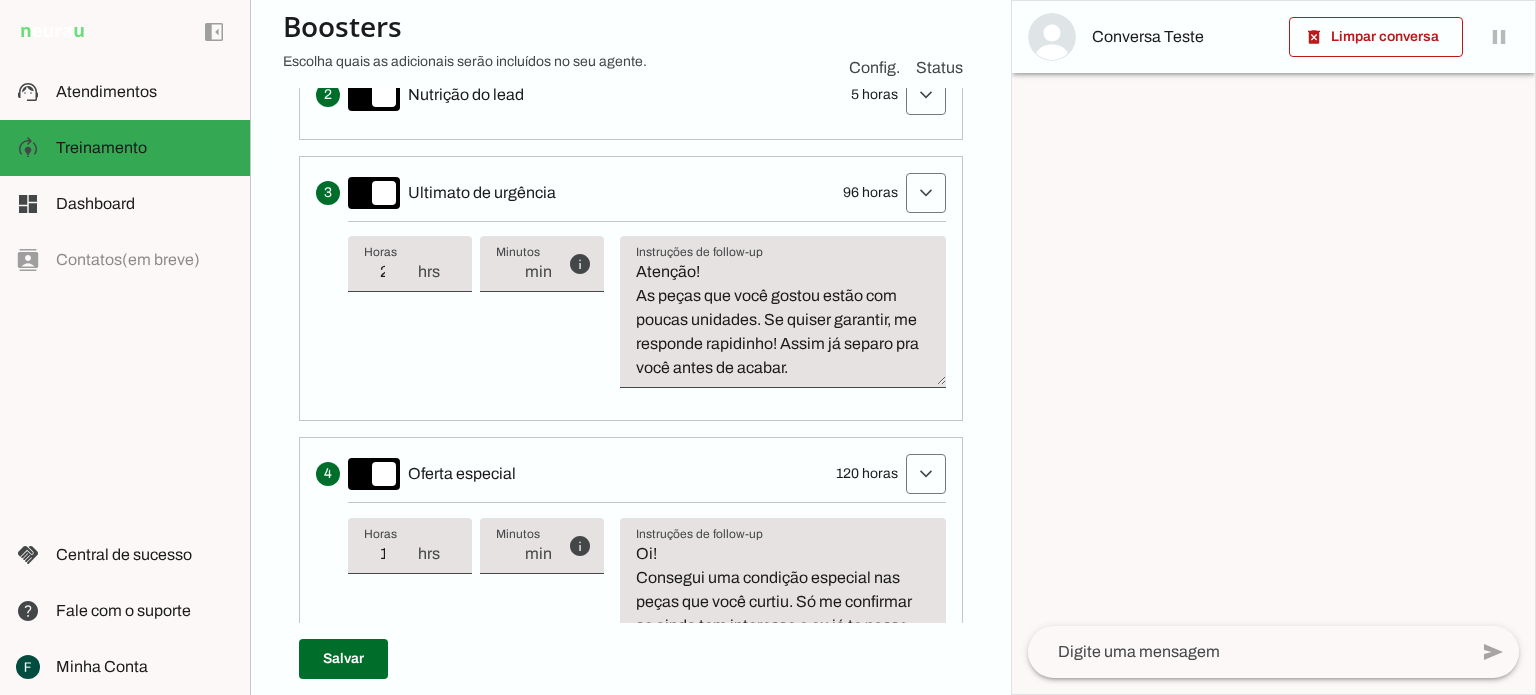 scroll, scrollTop: 1024, scrollLeft: 0, axis: vertical 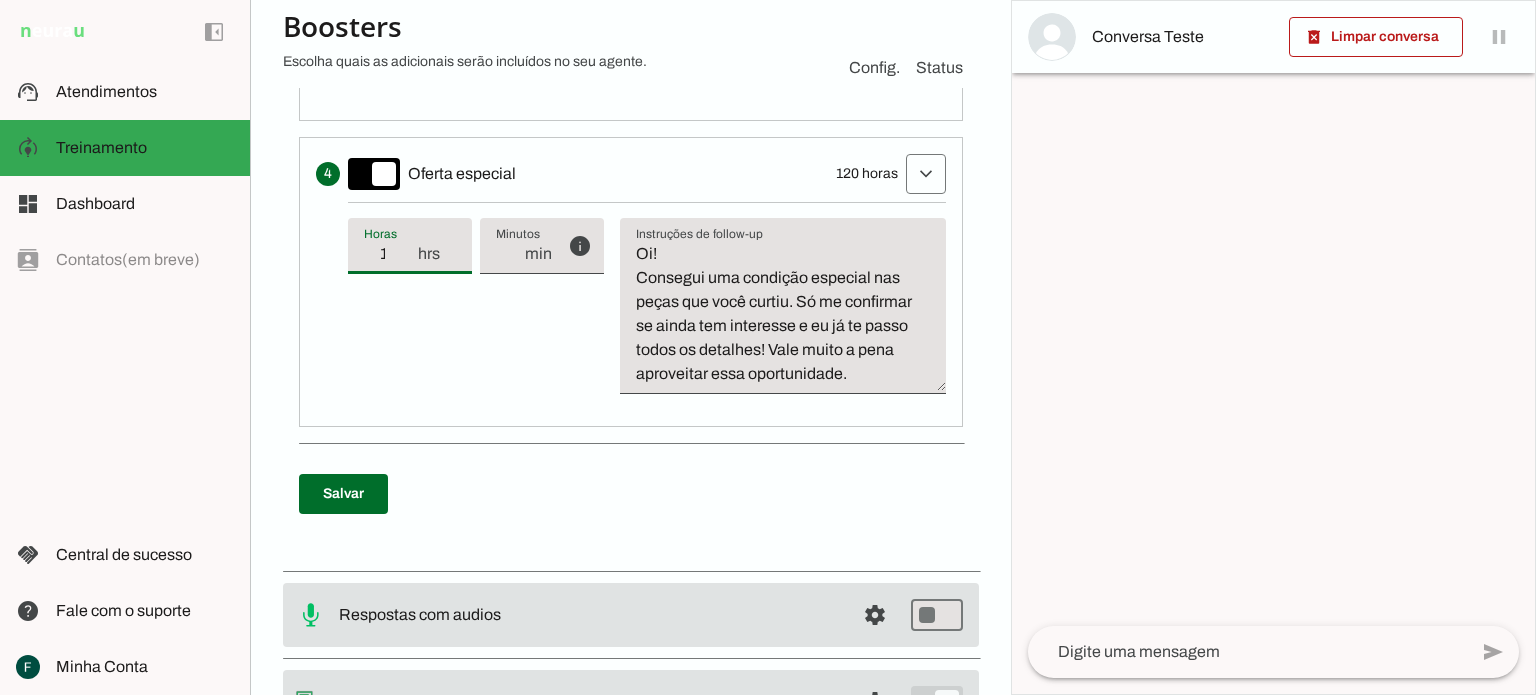 drag, startPoint x: 403, startPoint y: 300, endPoint x: 379, endPoint y: 308, distance: 25.298222 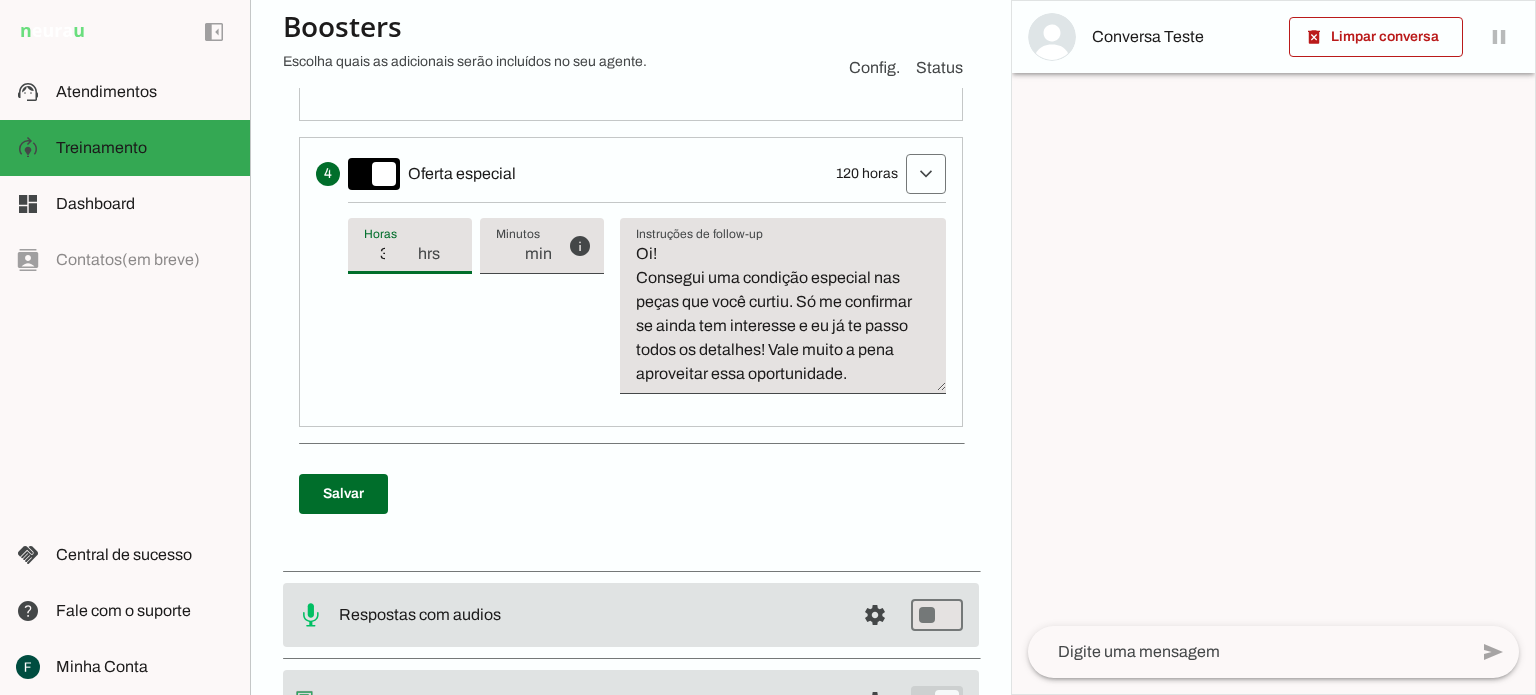 click on "Salvar" at bounding box center [631, 494] 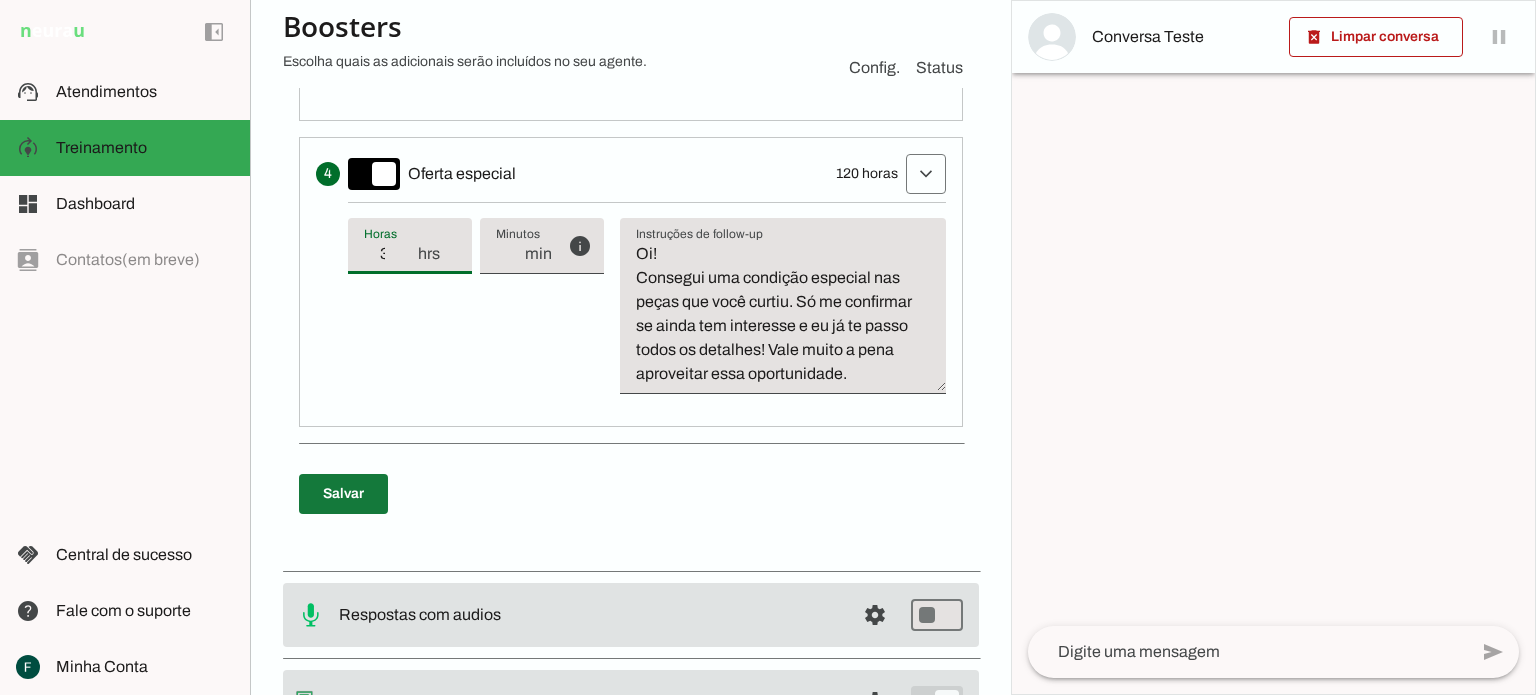 type on "32" 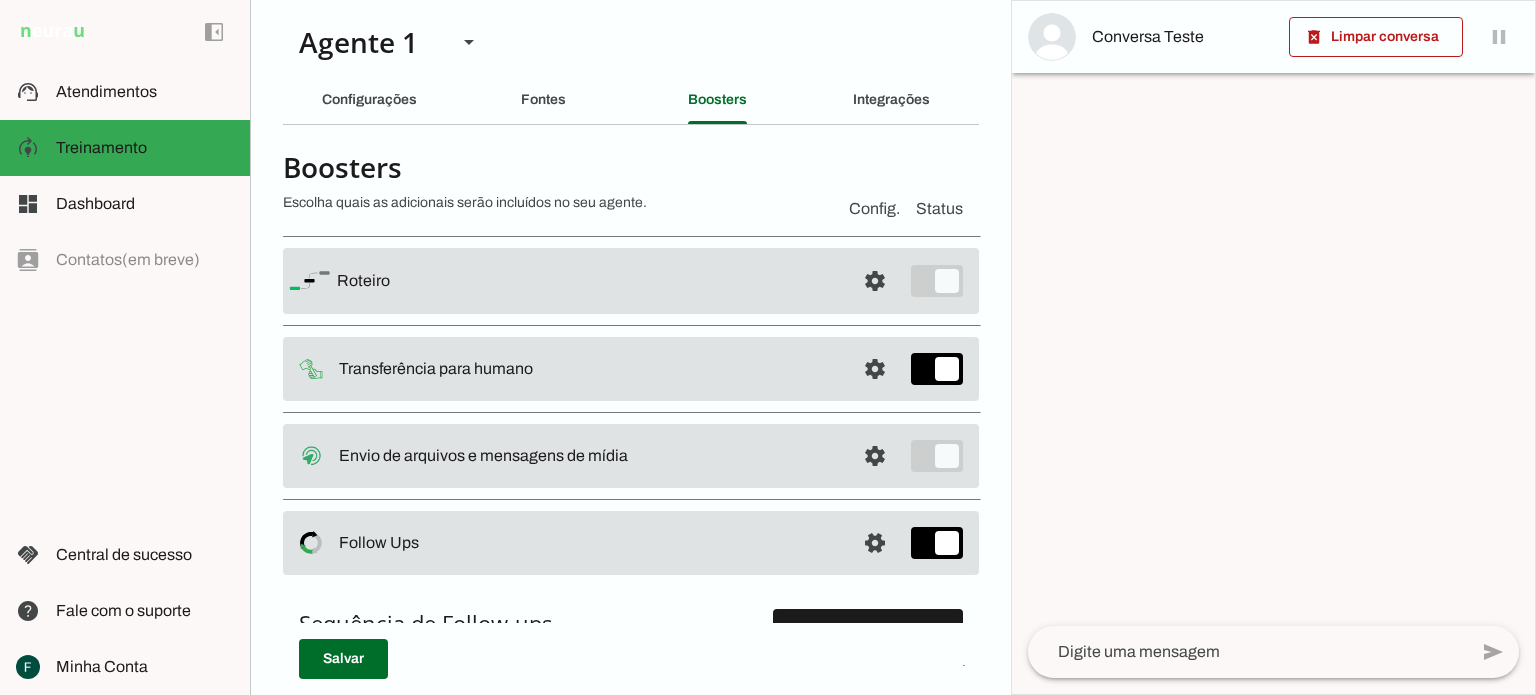 scroll, scrollTop: 0, scrollLeft: 0, axis: both 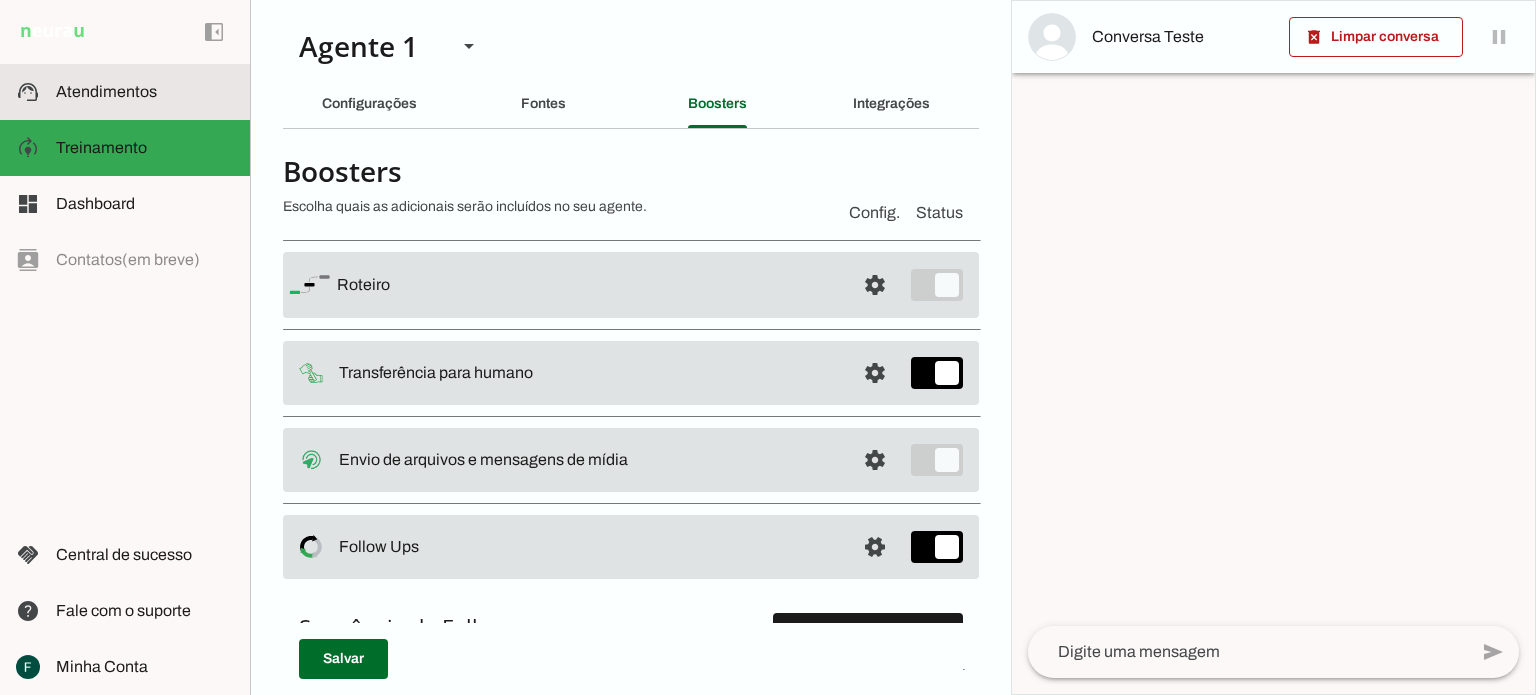 click on "Atendimentos" 